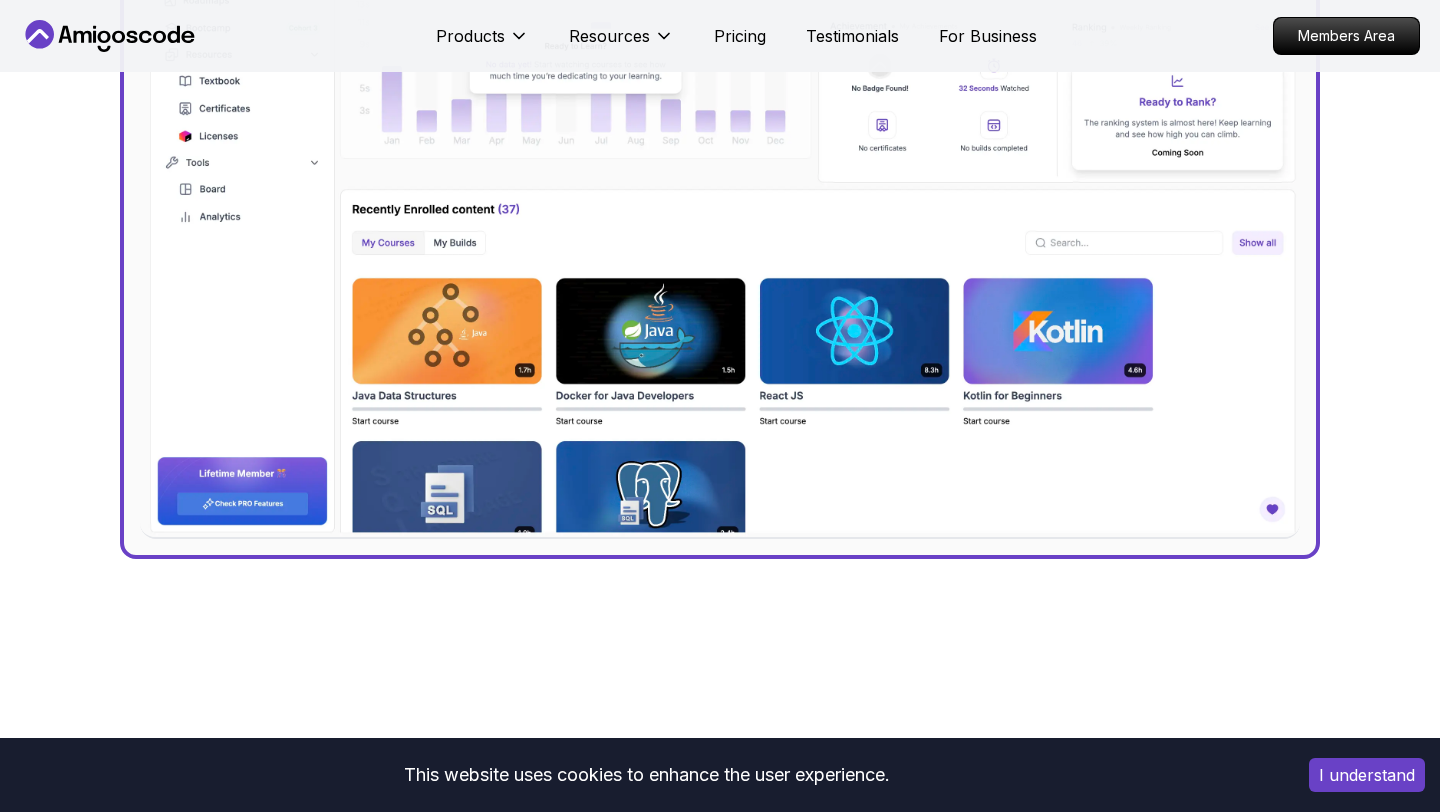 scroll, scrollTop: 876, scrollLeft: 0, axis: vertical 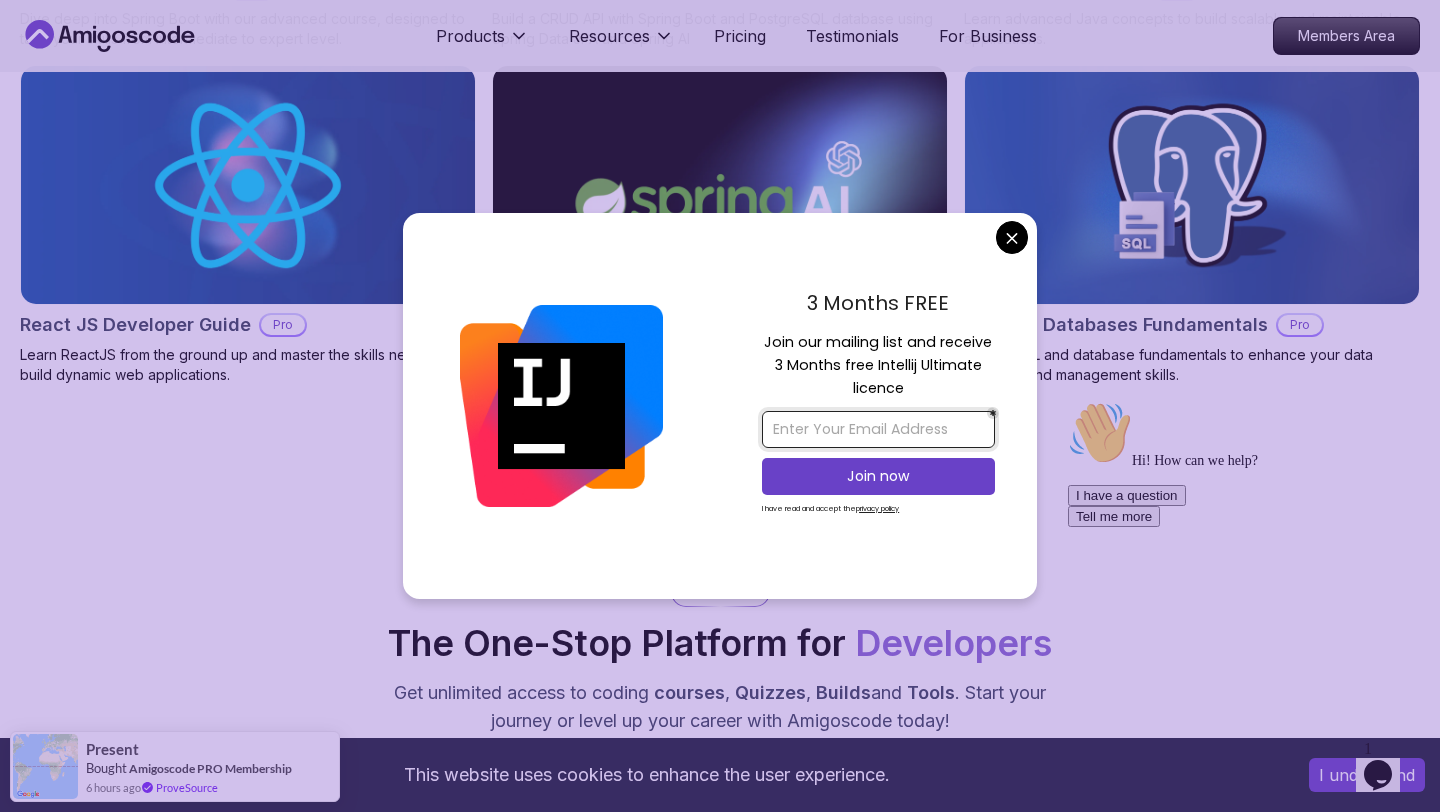 click at bounding box center (878, 429) 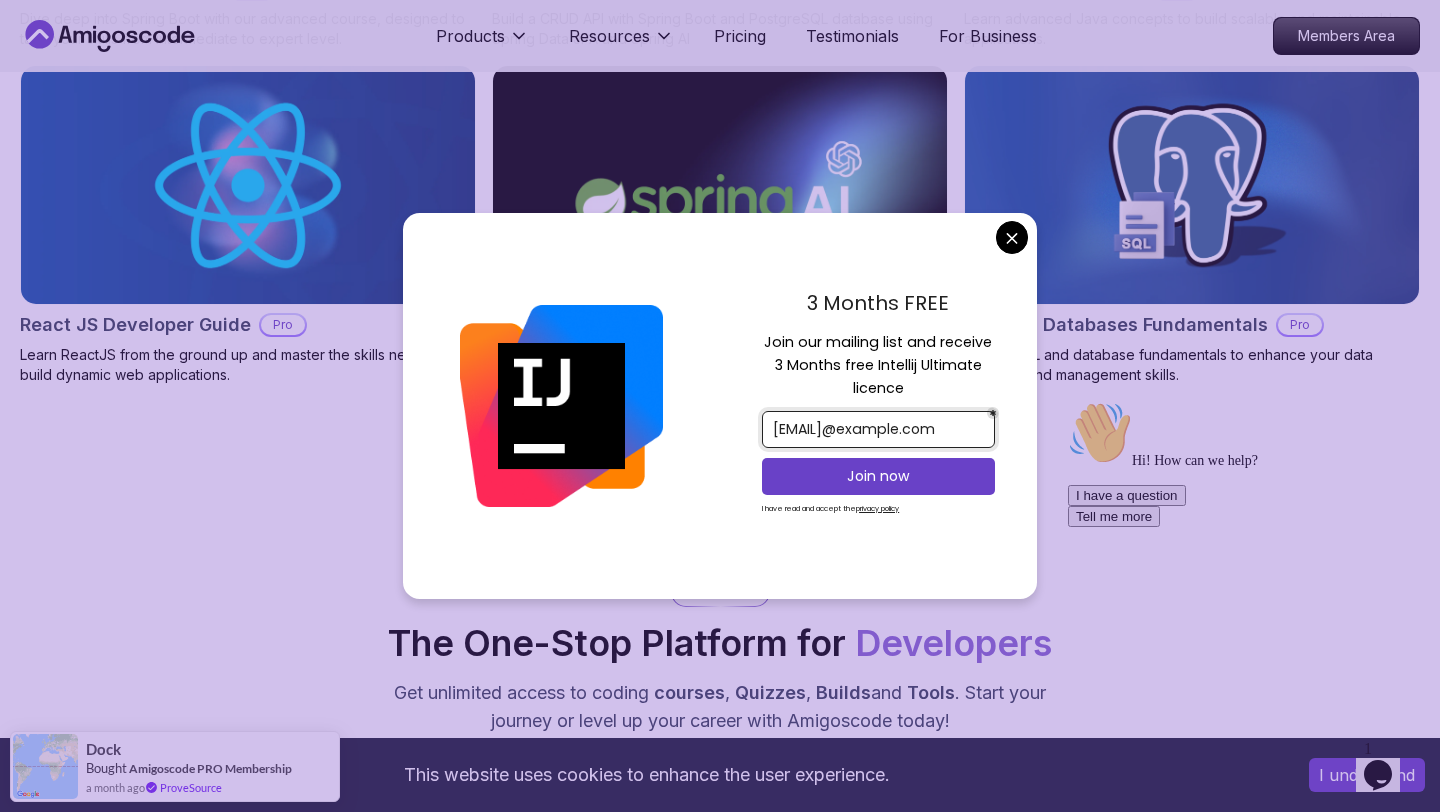 type on "[EMAIL]@example.com" 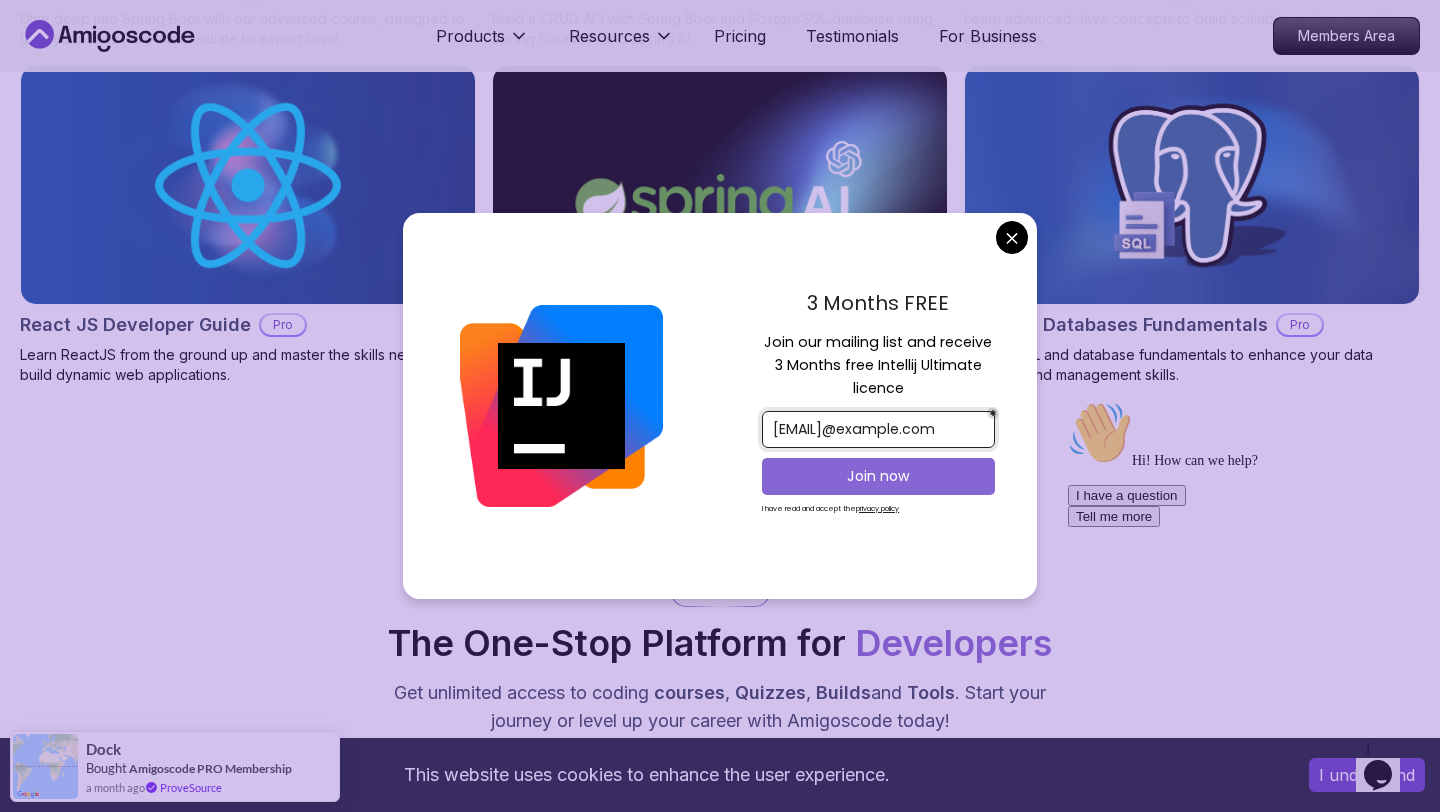 click on "Join now" at bounding box center (878, 476) 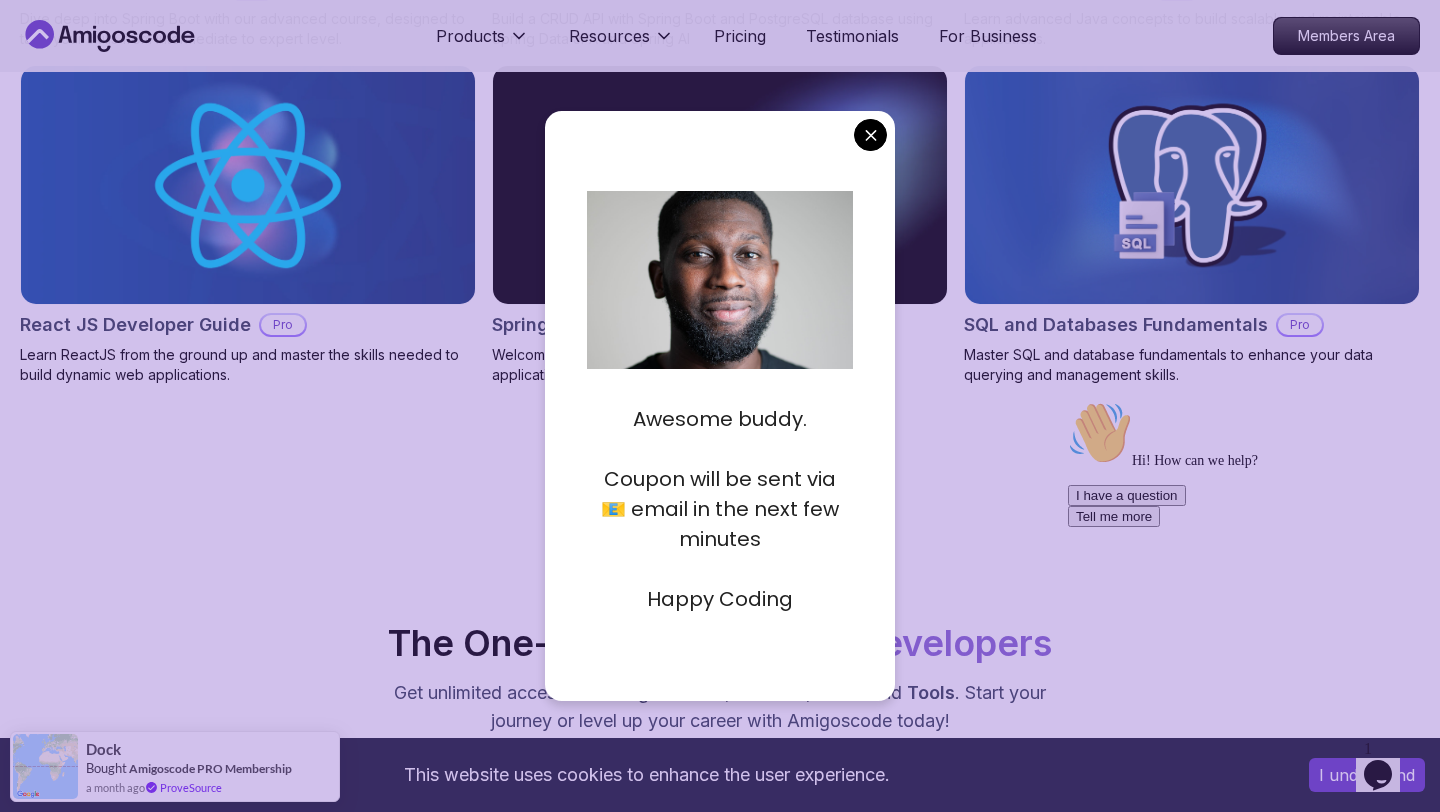 click on "This website uses cookies to enhance the user experience. I understand Products Resources Pricing Testimonials For Business Members Area Products Resources Pricing Testimonials For Business Members Area Jogh Long Spring Developer Advocate "Amigoscode Does a pretty good job, and consistently too, covering Spring and for that, I'm very Appreciative" The One-Stop Platform for   Developers Get unlimited access to coding   courses ,   Quizzes ,   Builds  and   Tools . Start your journey or level up your career with Amigoscode today! Start for Free https://amigoscode.com/dashboard OUR AMIGO STUDENTS WORK IN TOP COMPANIES Courses Builds Discover Amigoscode's Latest   Premium Courses! Get unlimited access to coding   courses ,   Quizzes ,   Builds  and   Tools . Start your journey or level up your career with Amigoscode today! Browse all  courses Advanced Spring Boot Pro Dive deep into Spring Boot with our advanced course, designed to take your skills from intermediate to expert level. NEW Spring Boot for Beginners" at bounding box center (720, 3363) 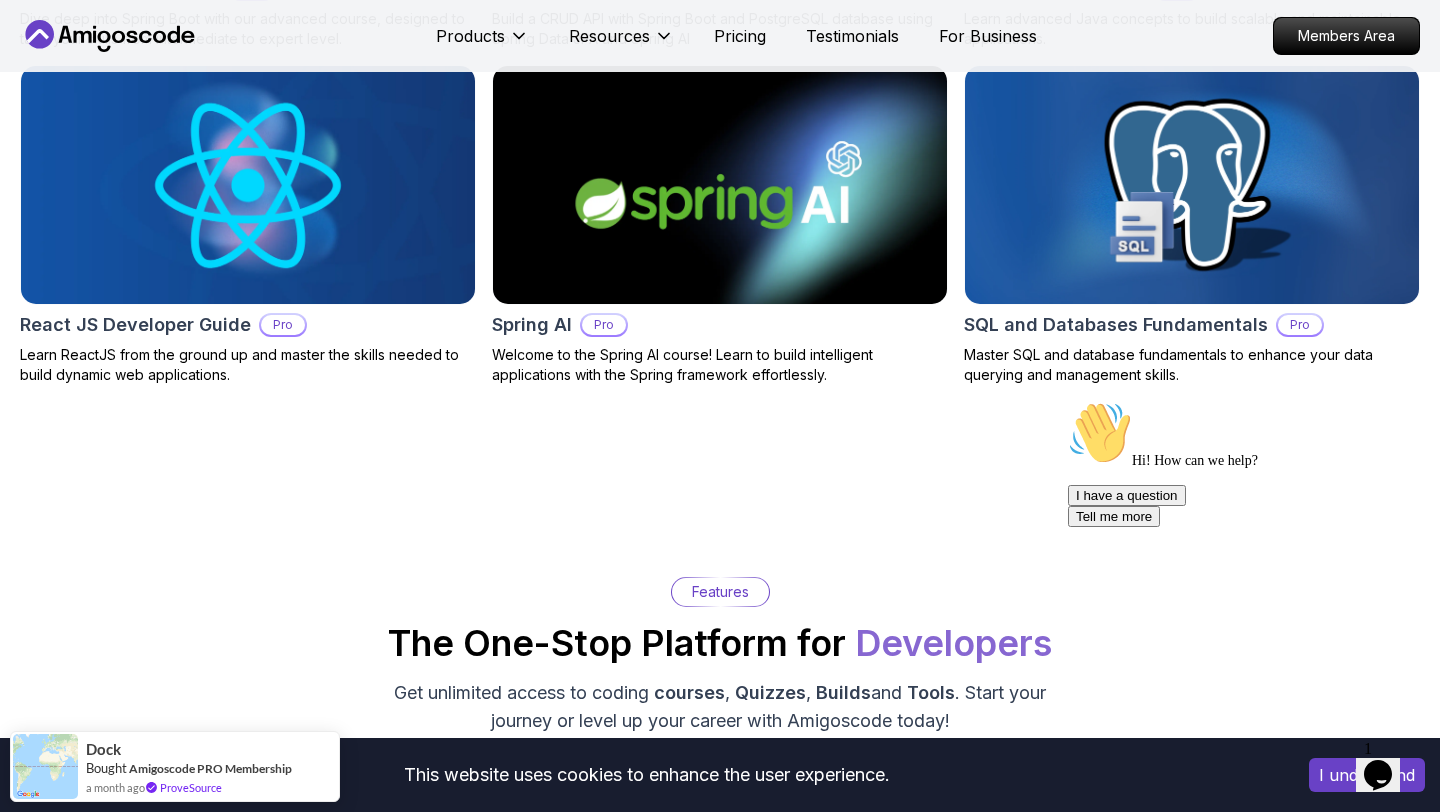 click on "SQL and Databases Fundamentals" at bounding box center (1116, 325) 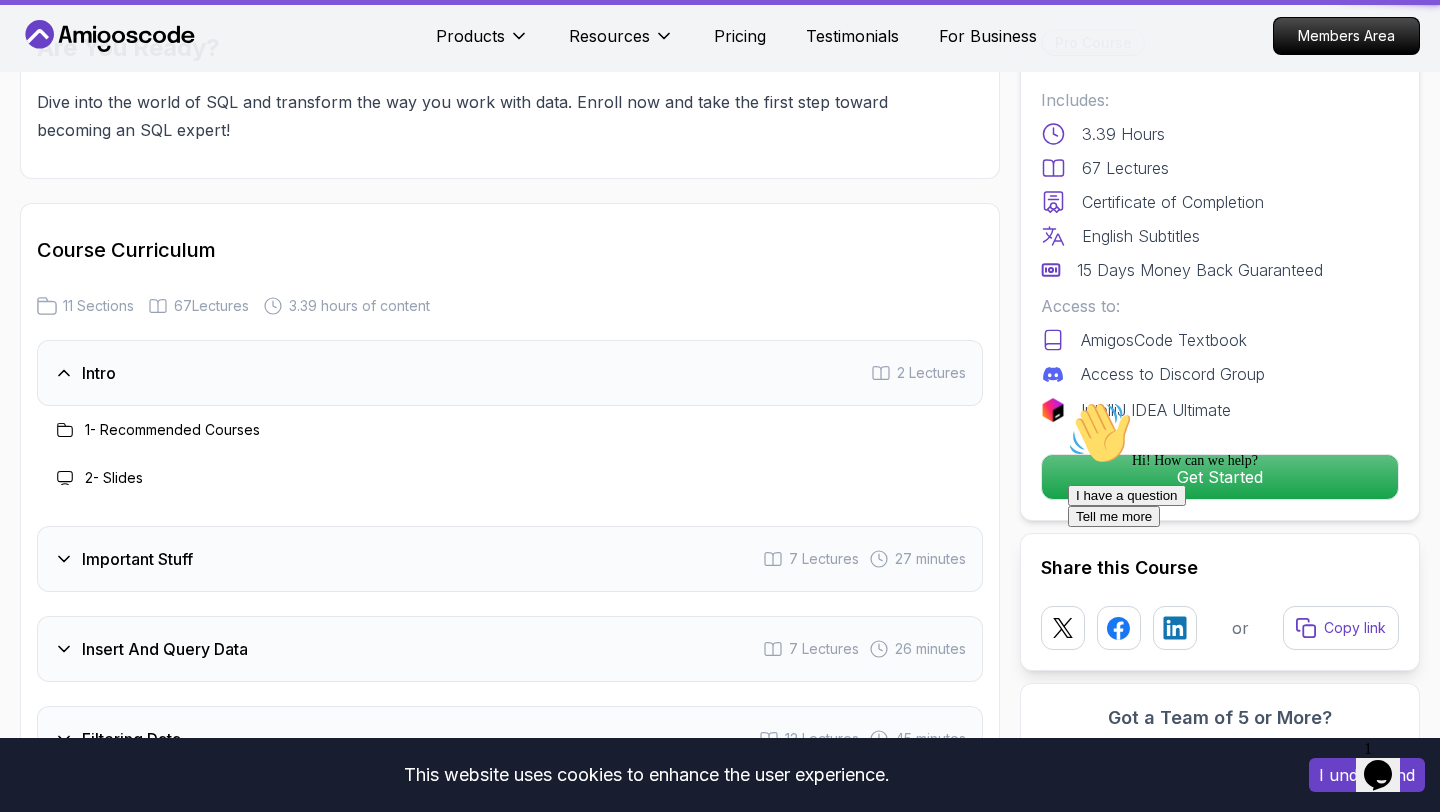 scroll, scrollTop: 0, scrollLeft: 0, axis: both 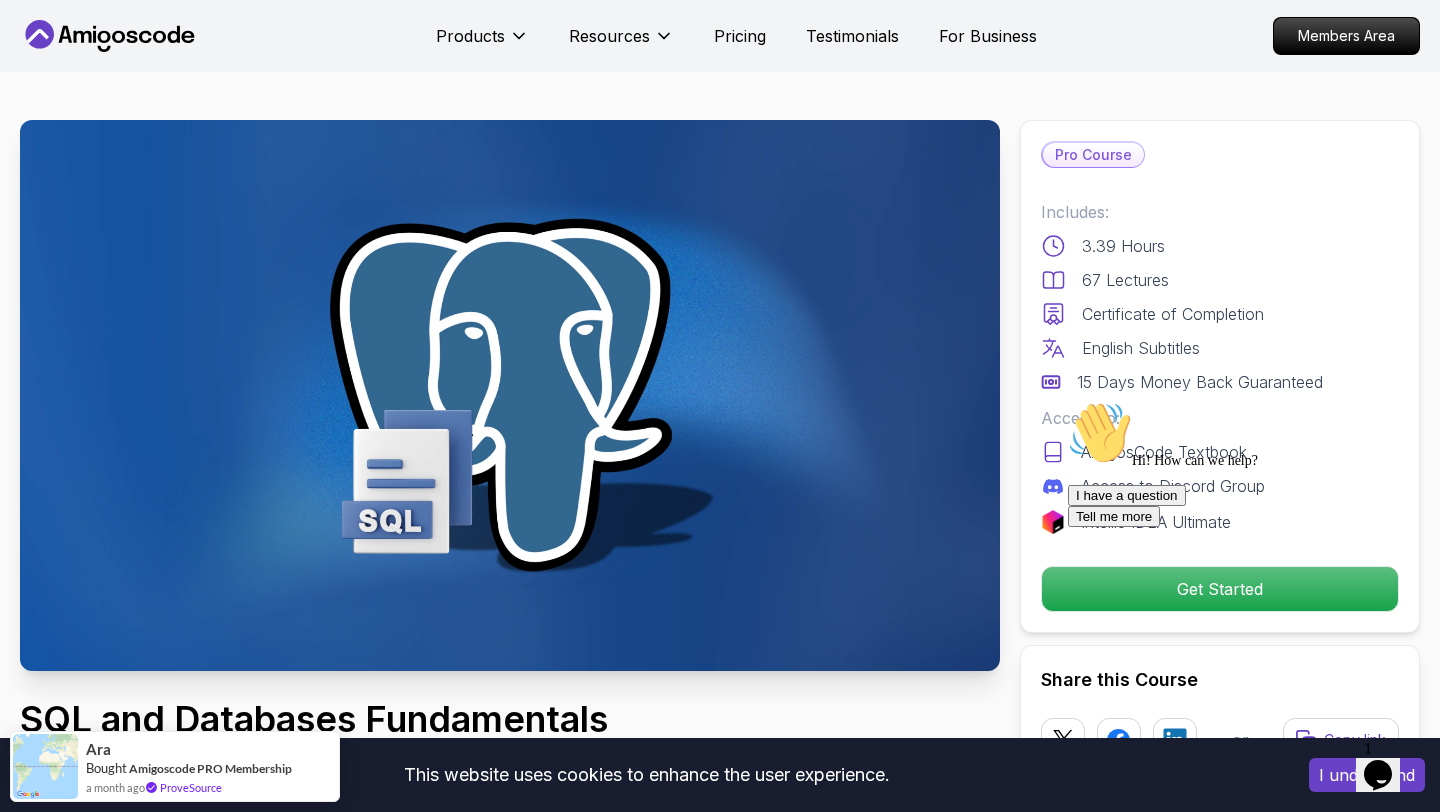click at bounding box center [1248, 401] 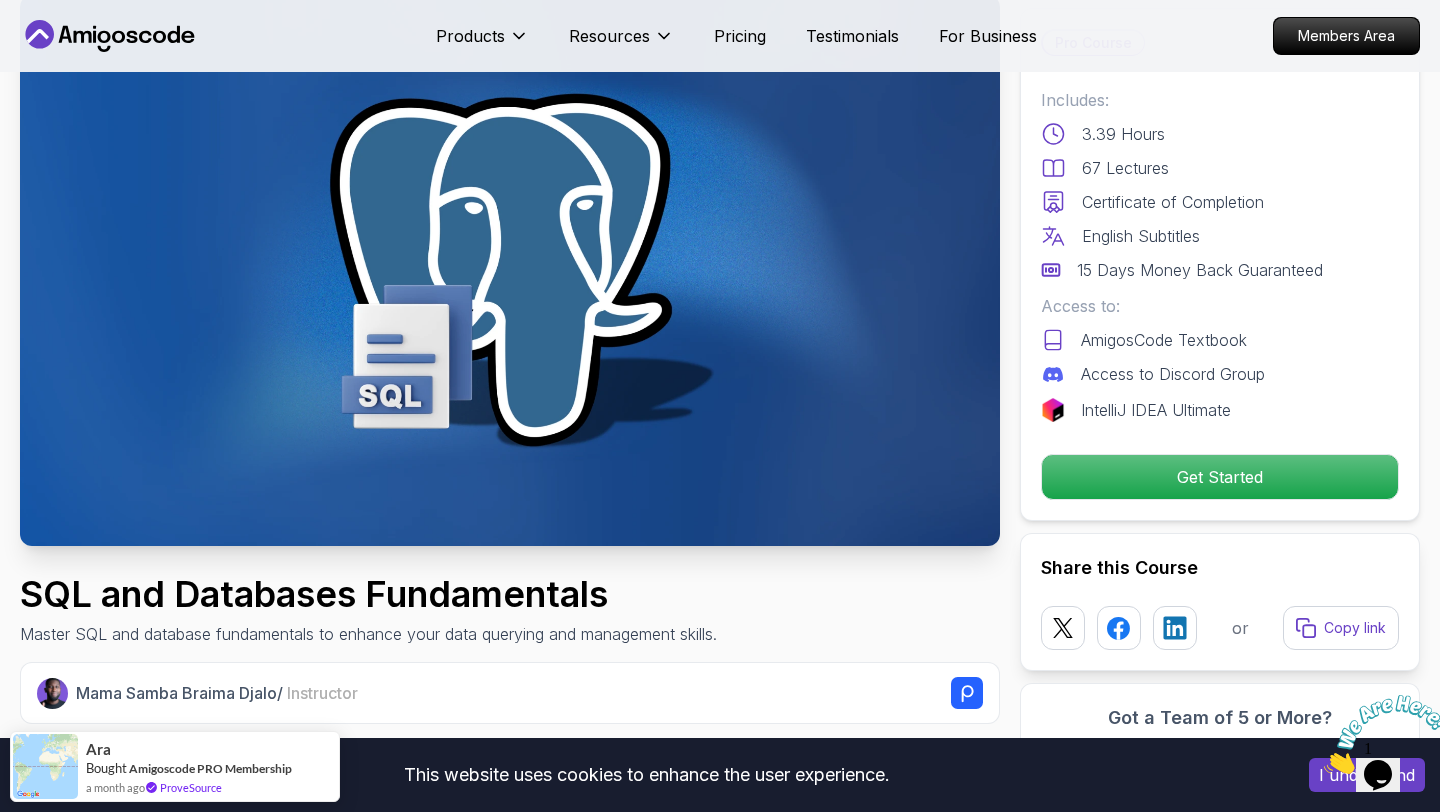 scroll, scrollTop: 4, scrollLeft: 0, axis: vertical 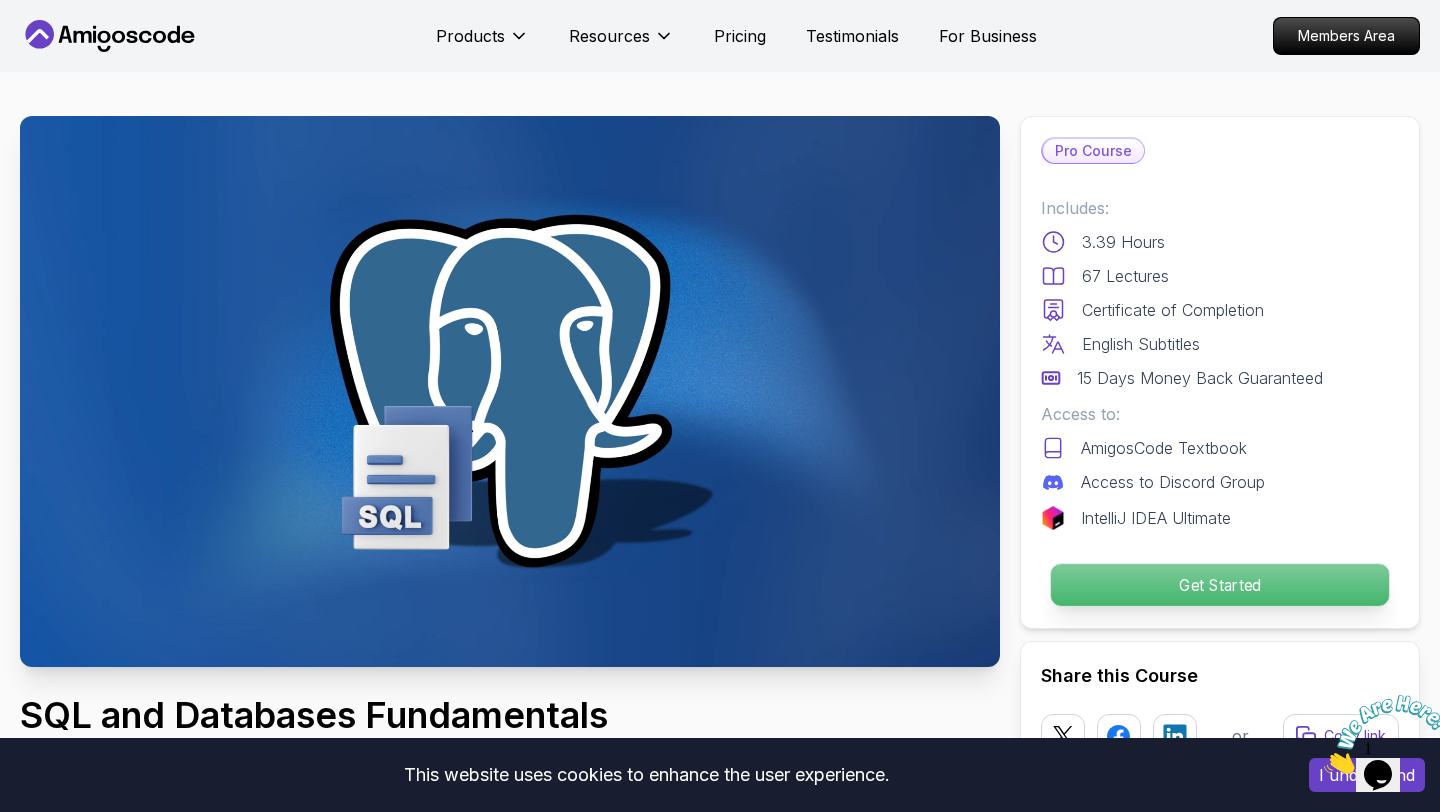 click on "Get Started" at bounding box center [1220, 585] 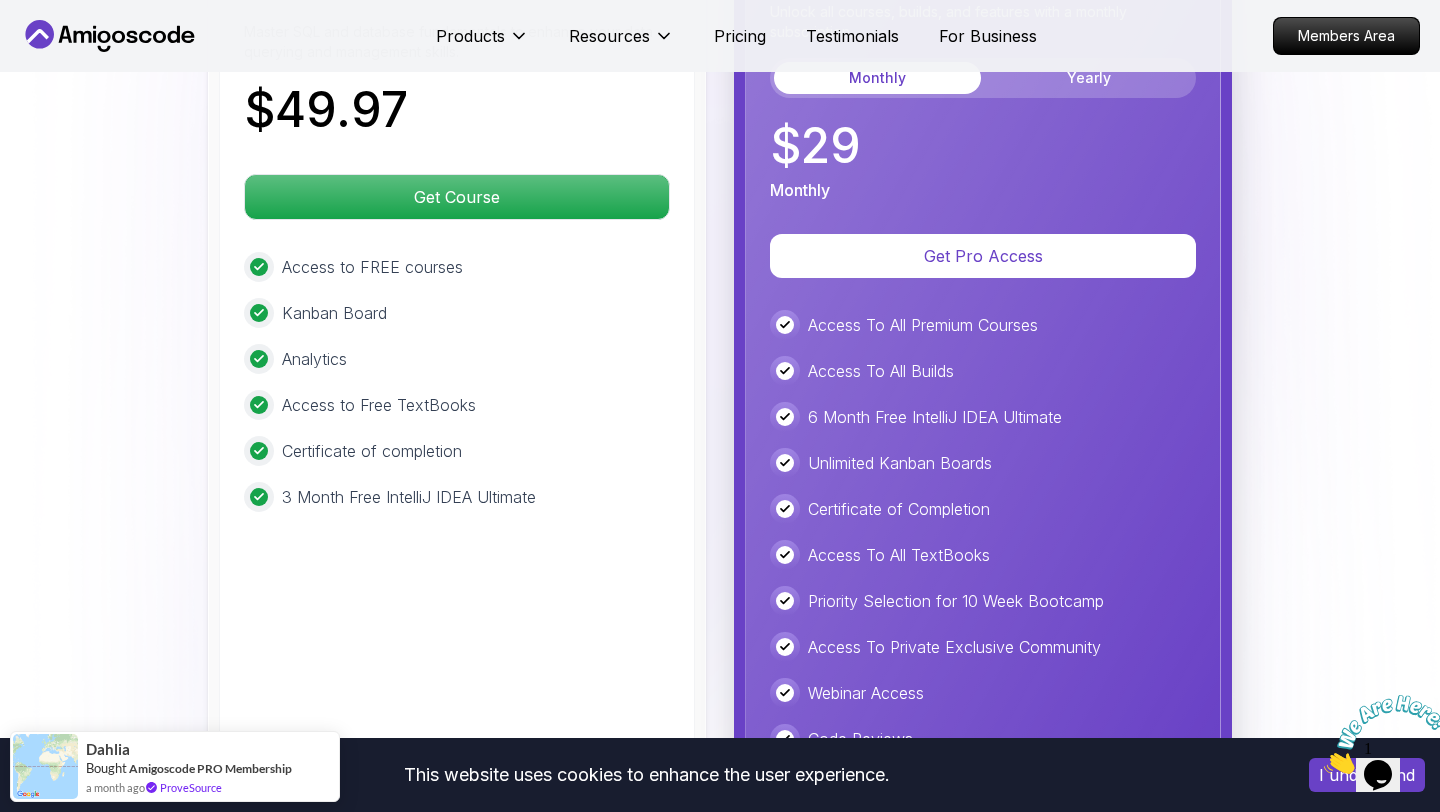 scroll, scrollTop: 4623, scrollLeft: 0, axis: vertical 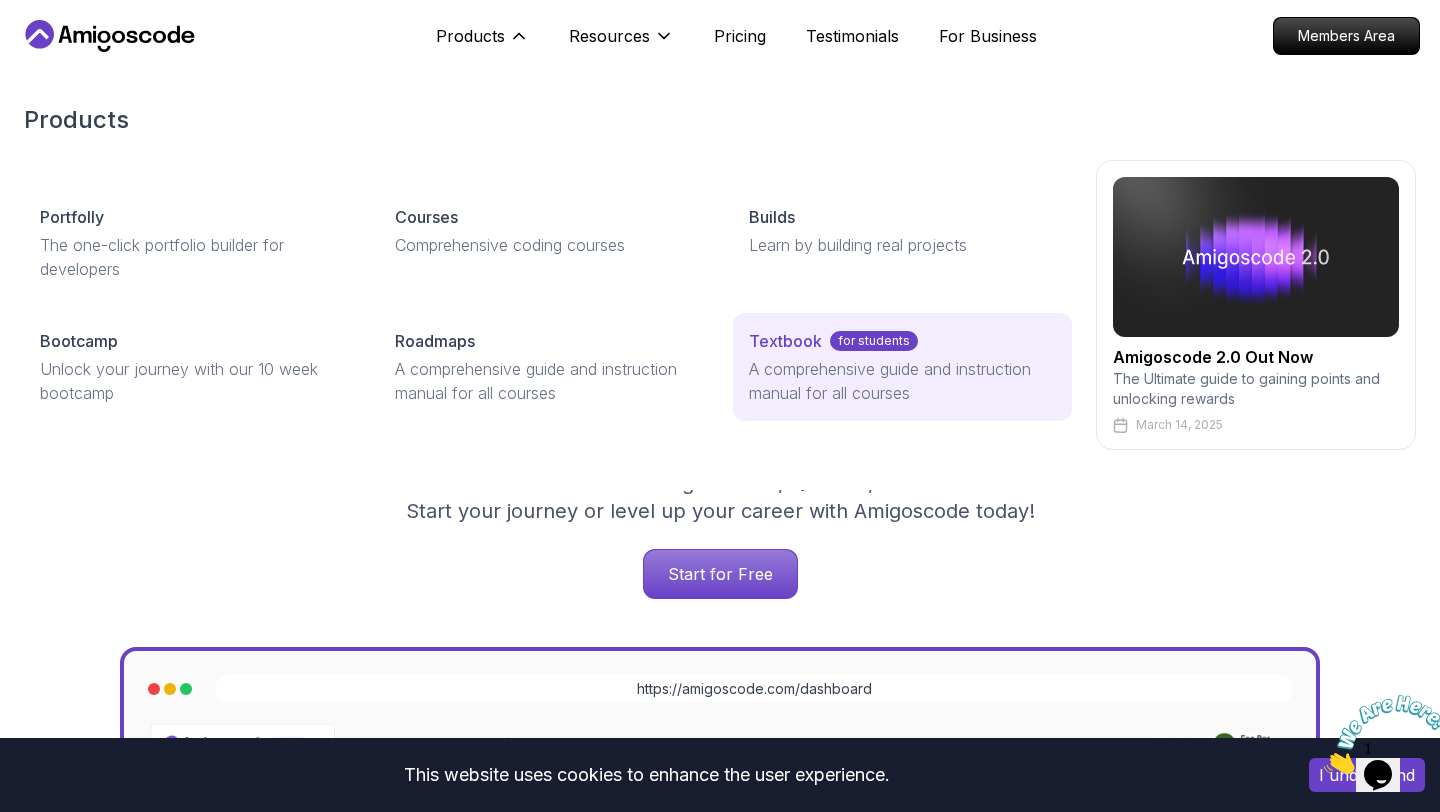 click on "Textbook" at bounding box center [785, 341] 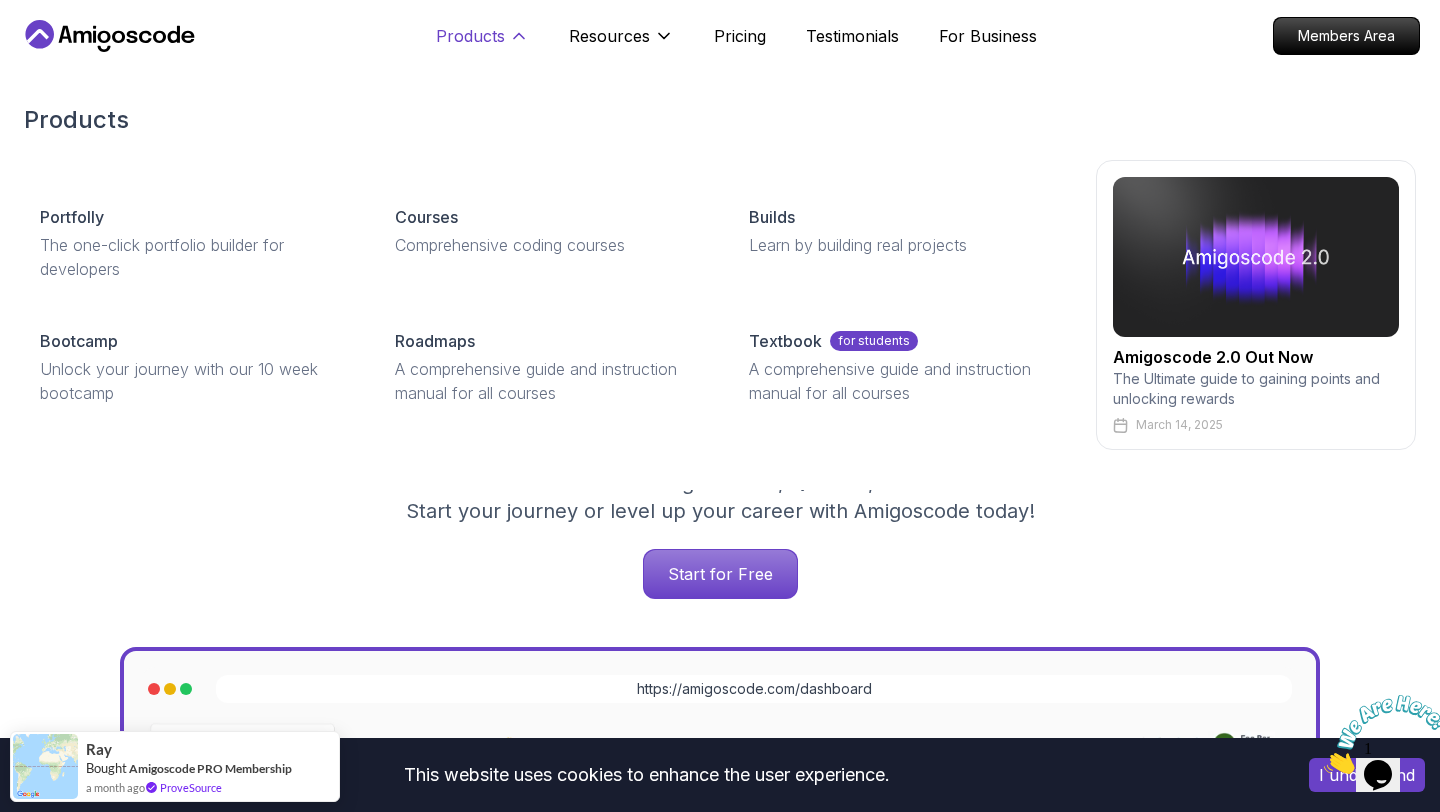 click on "Products" at bounding box center (470, 36) 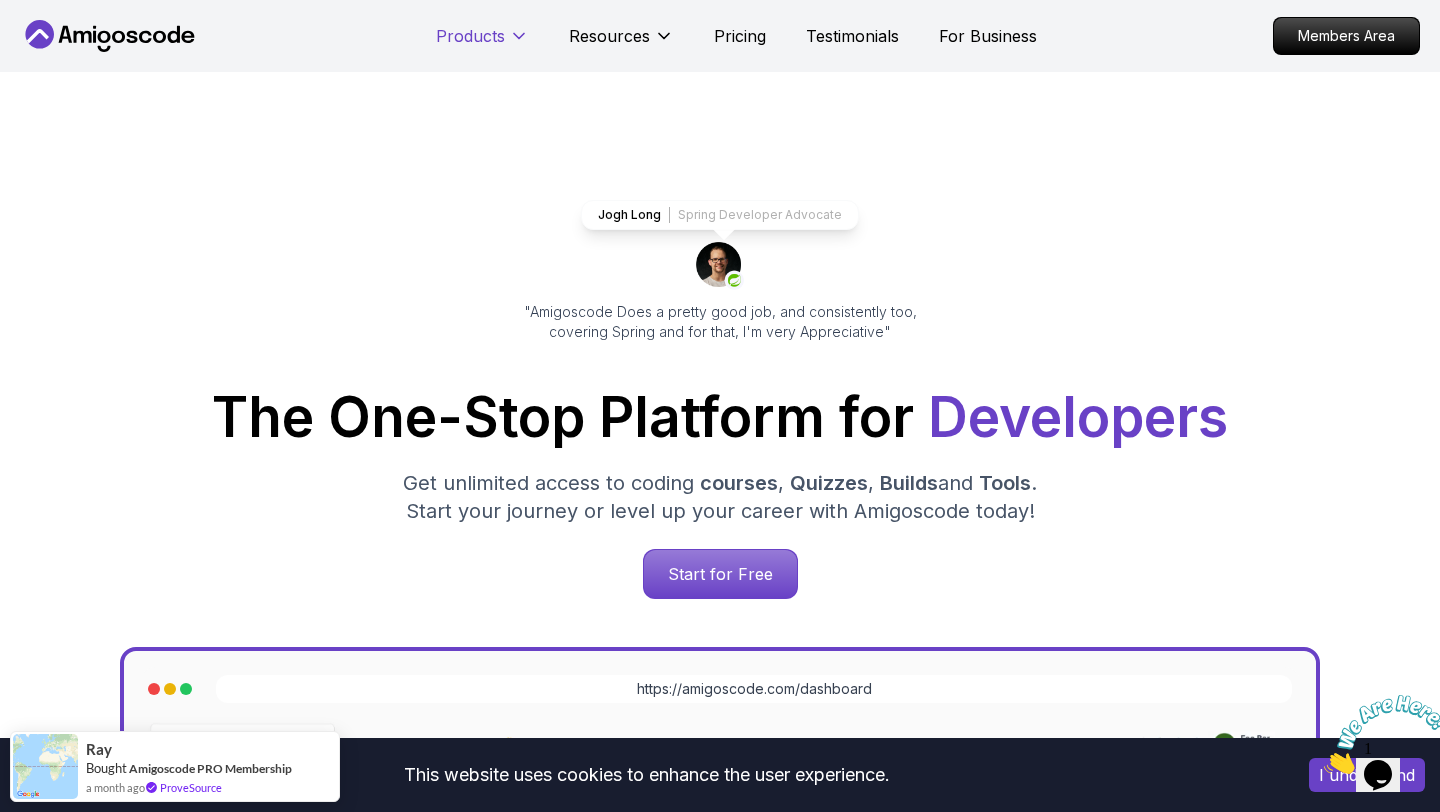 click on "Products" at bounding box center (470, 36) 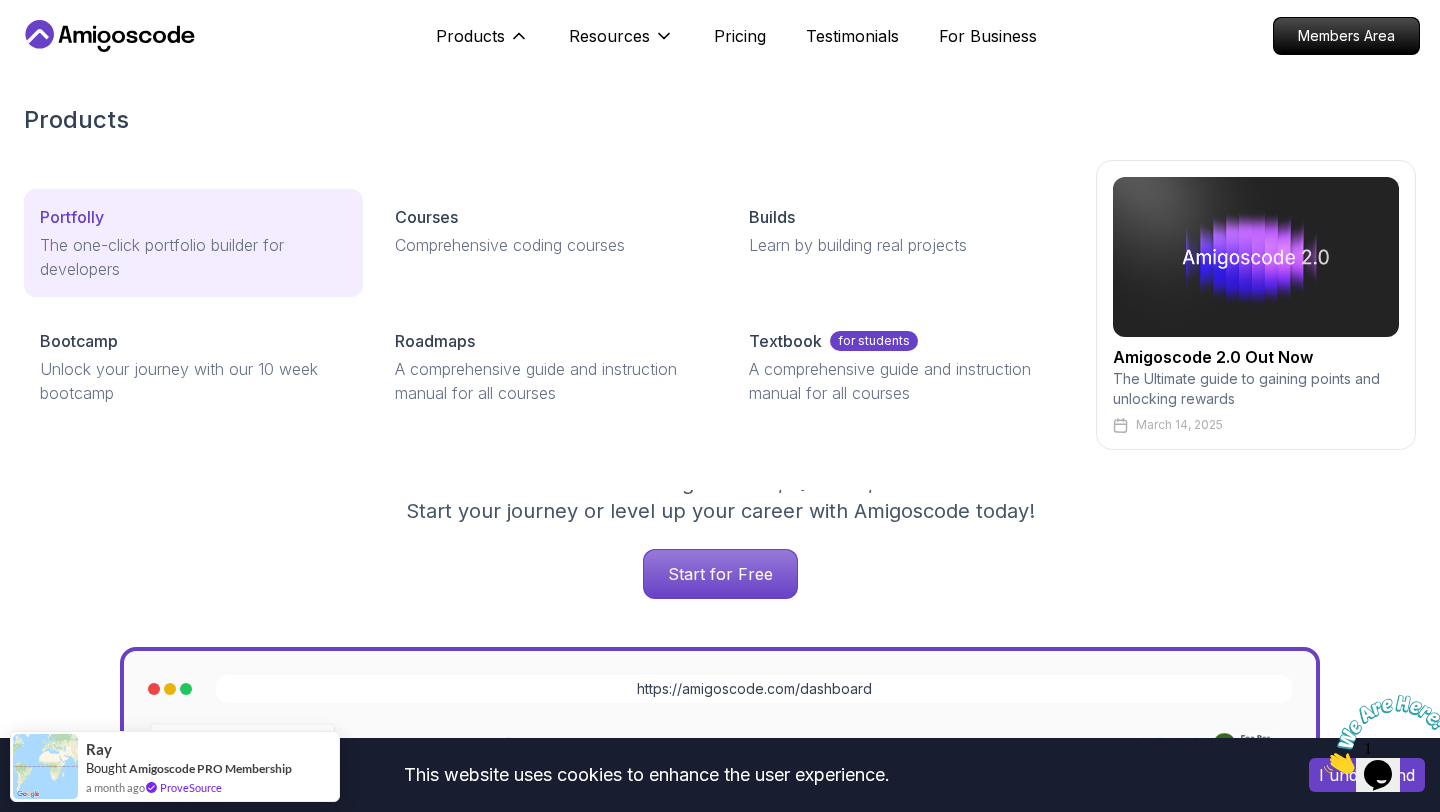 click on "Portfolly" at bounding box center [72, 217] 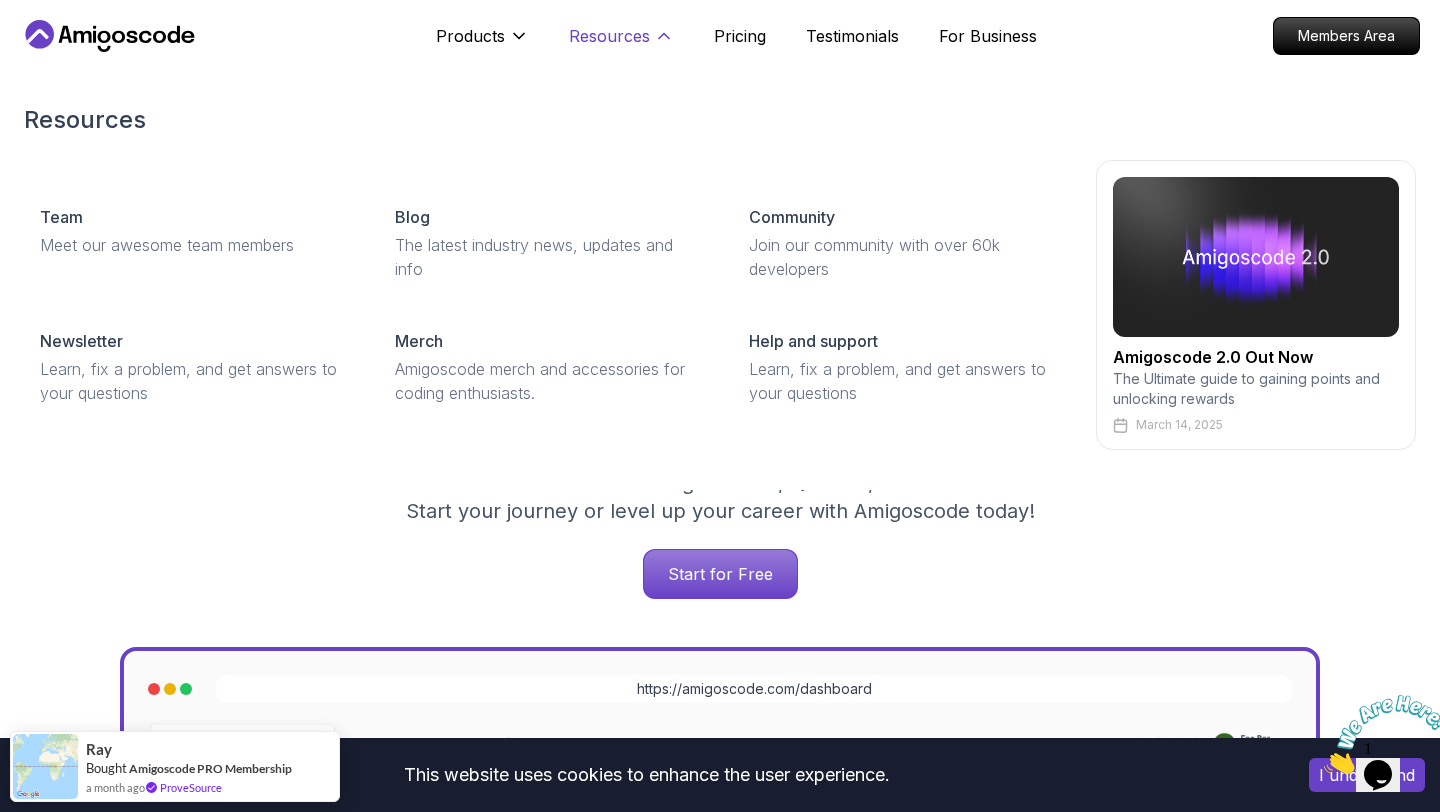click on "Resources" at bounding box center (609, 36) 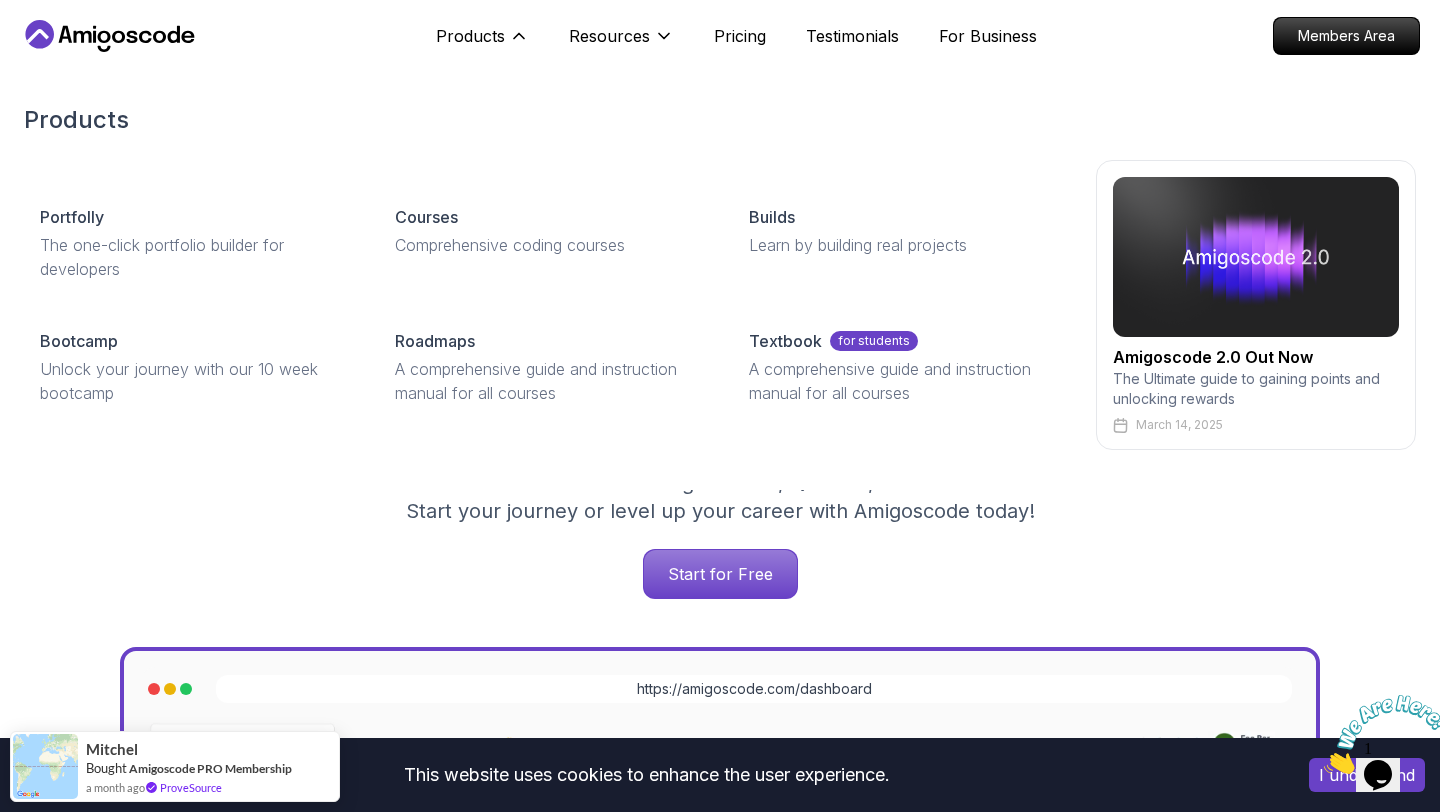 click on "Amigoscode 2.0 Out Now" at bounding box center (1256, 357) 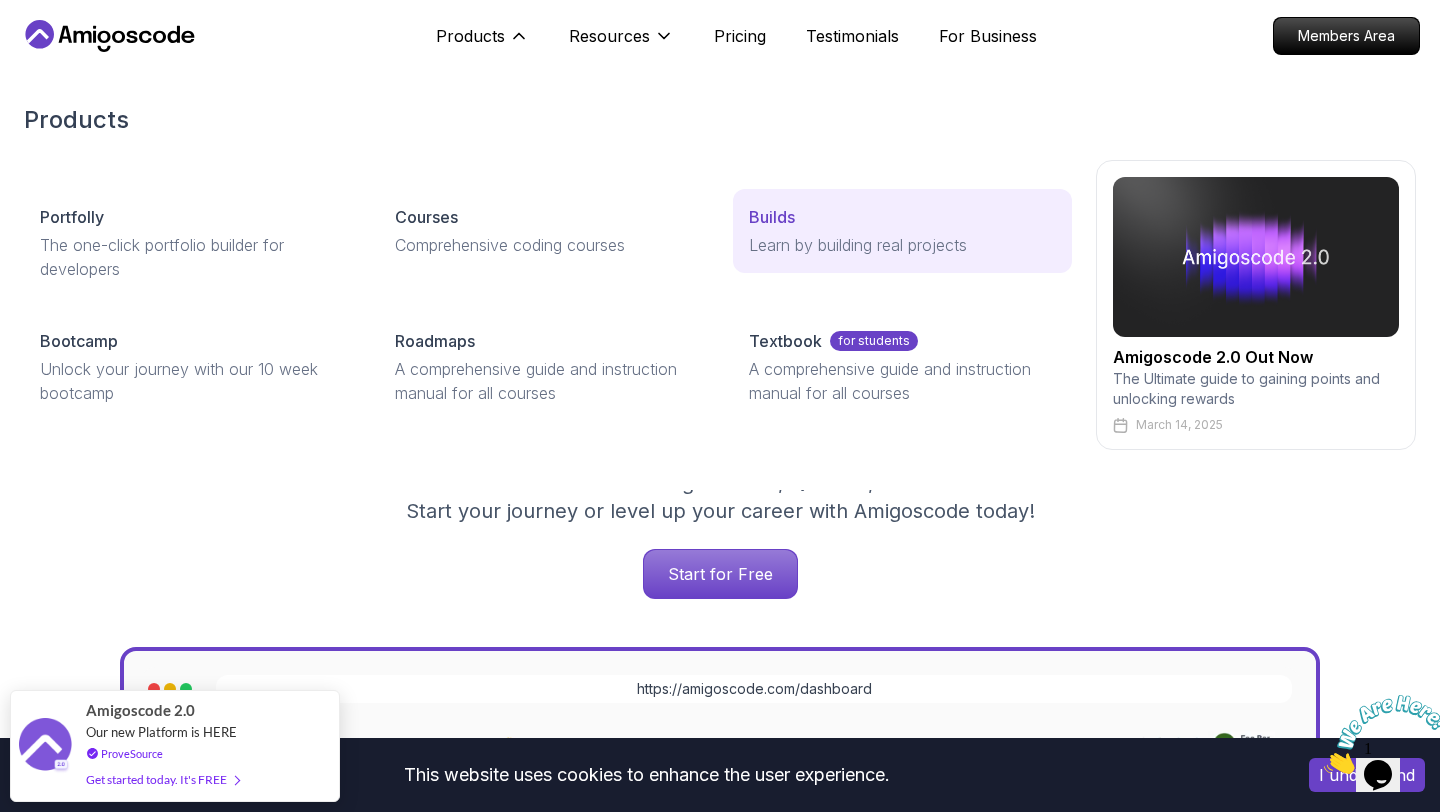 click on "Builds" at bounding box center (772, 217) 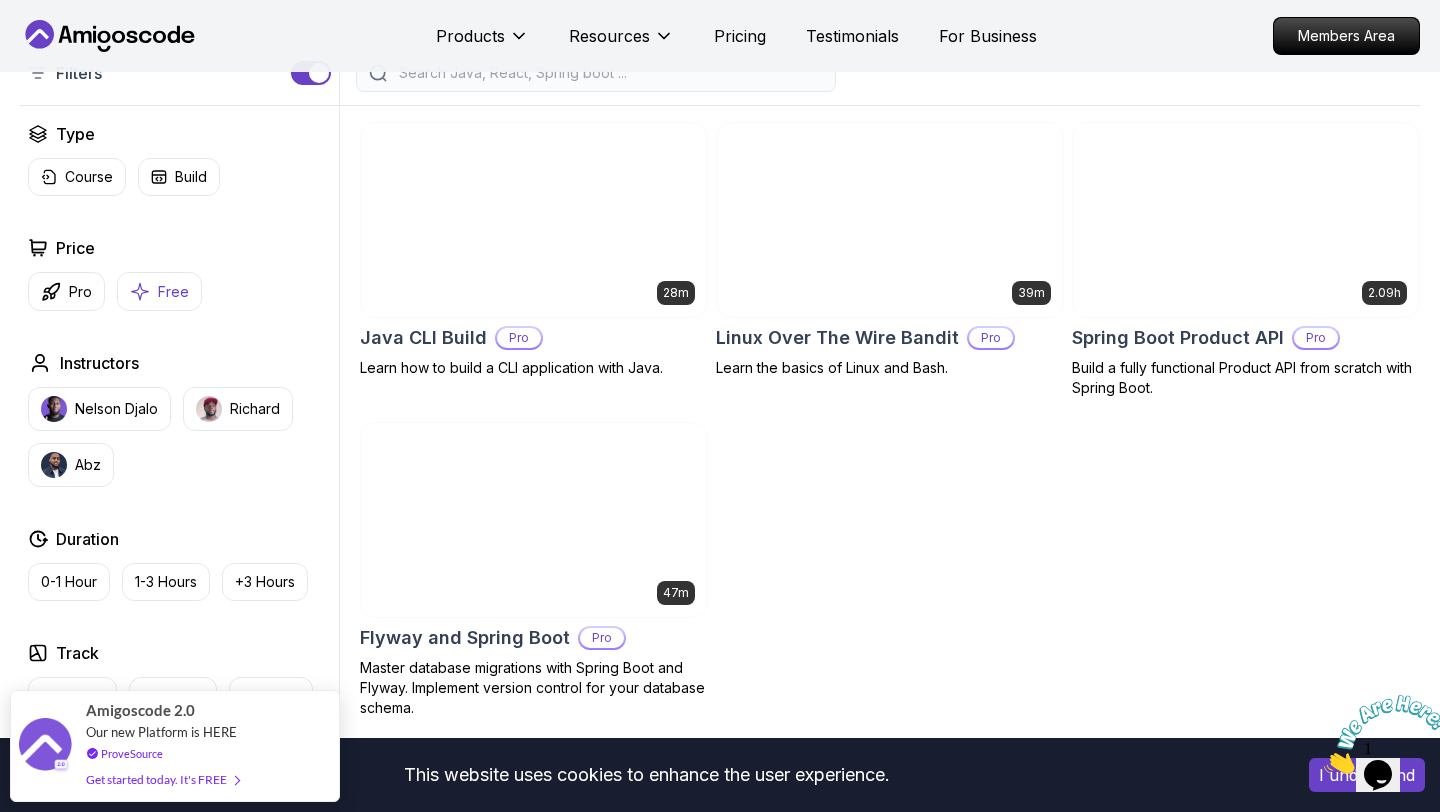 scroll, scrollTop: 508, scrollLeft: 0, axis: vertical 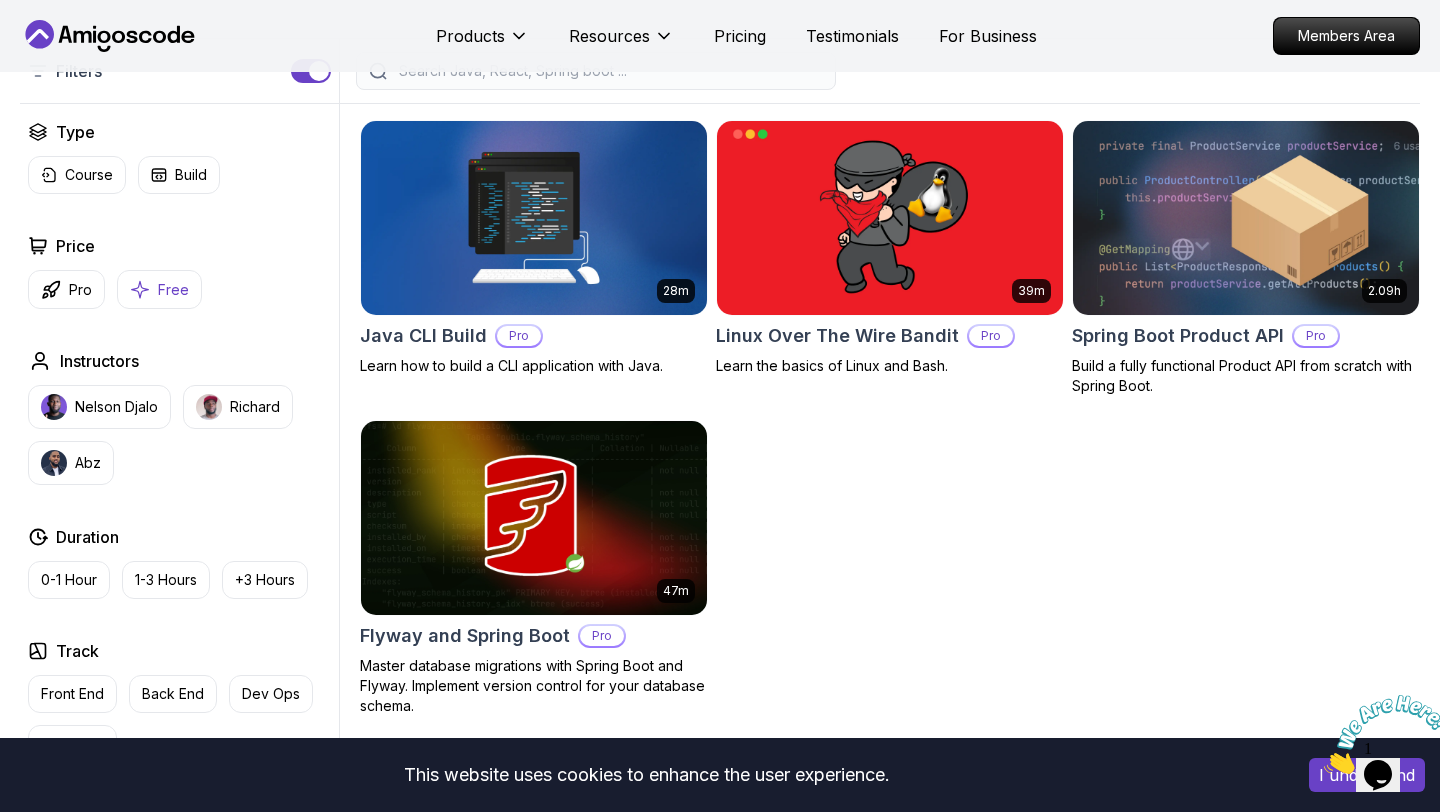 click on "Free" at bounding box center [173, 290] 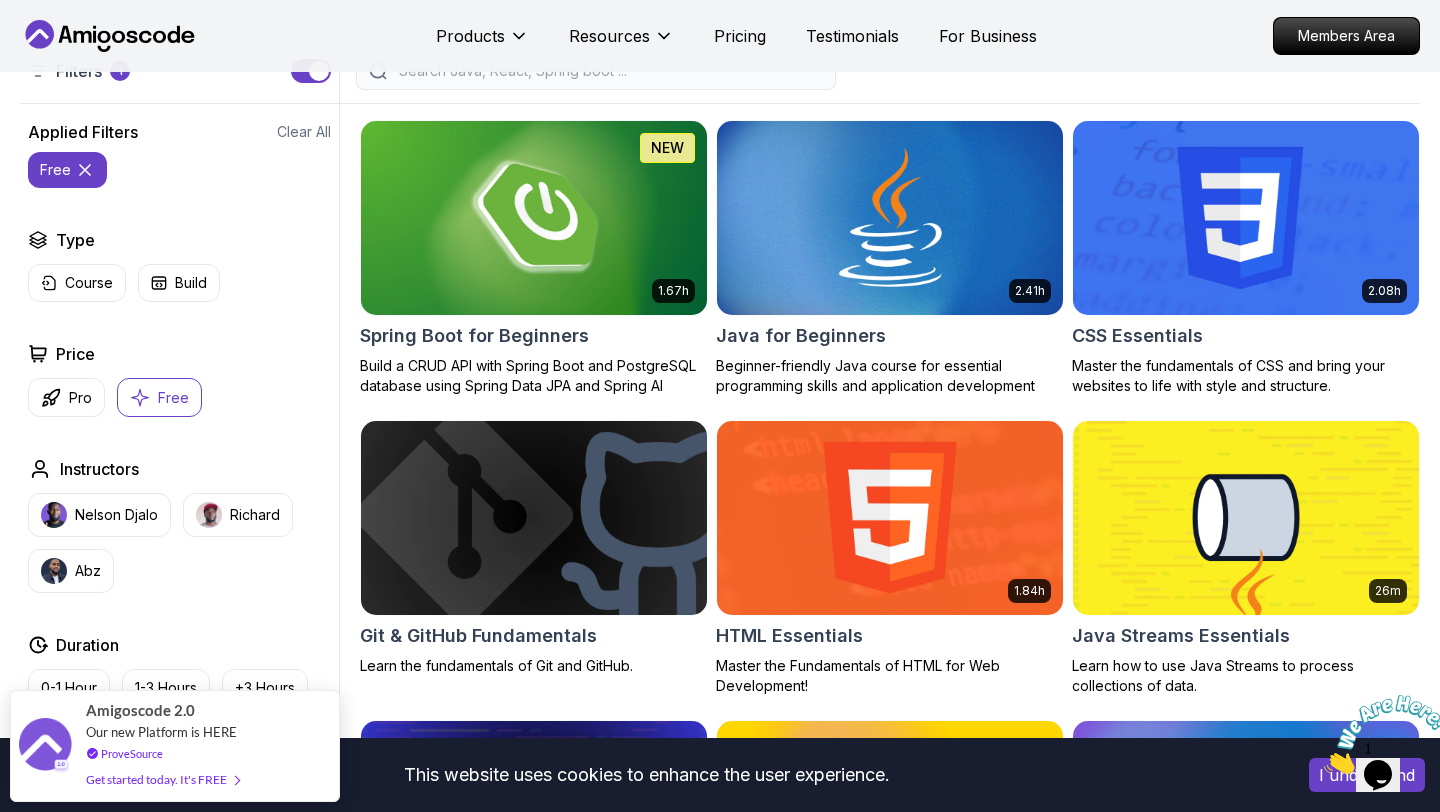 click 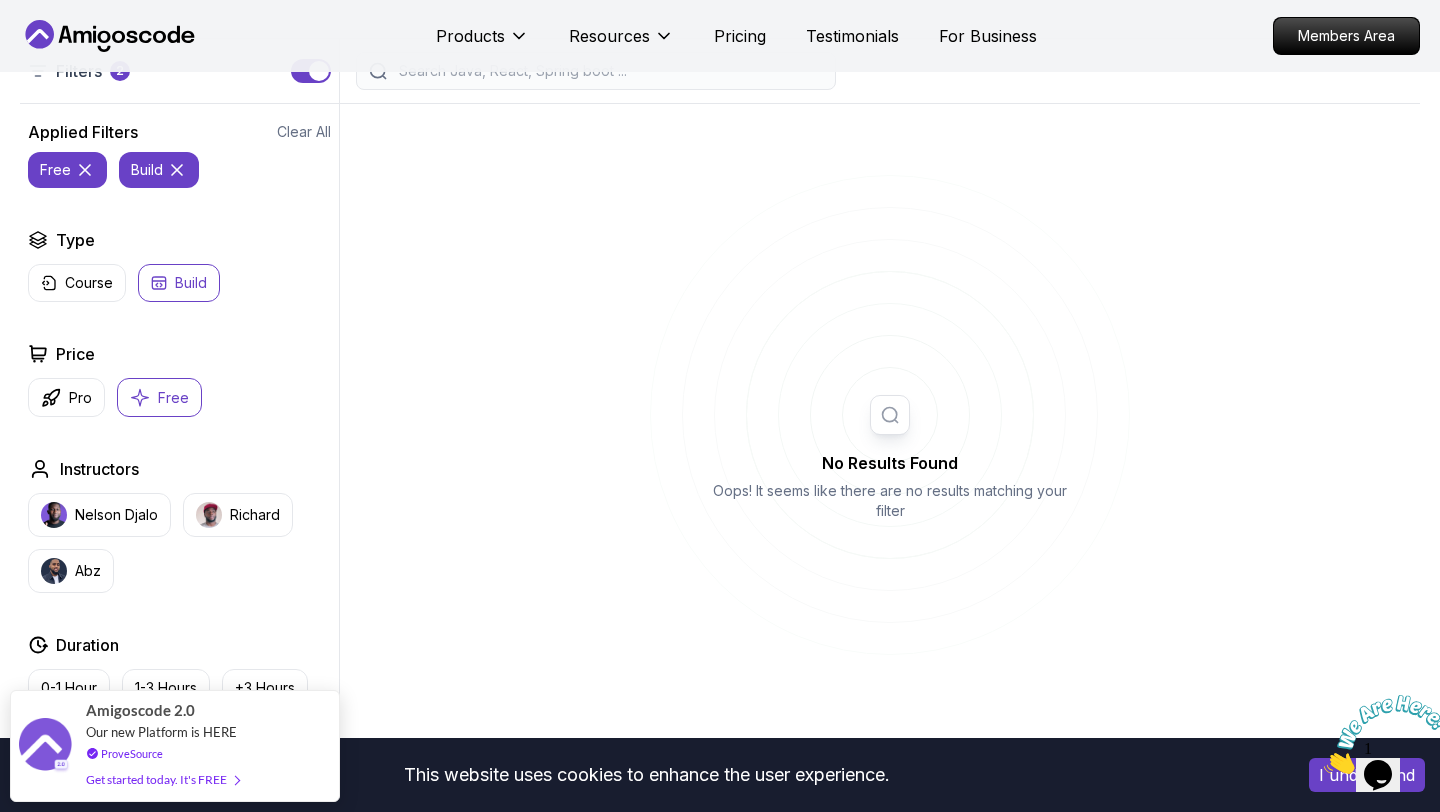 click 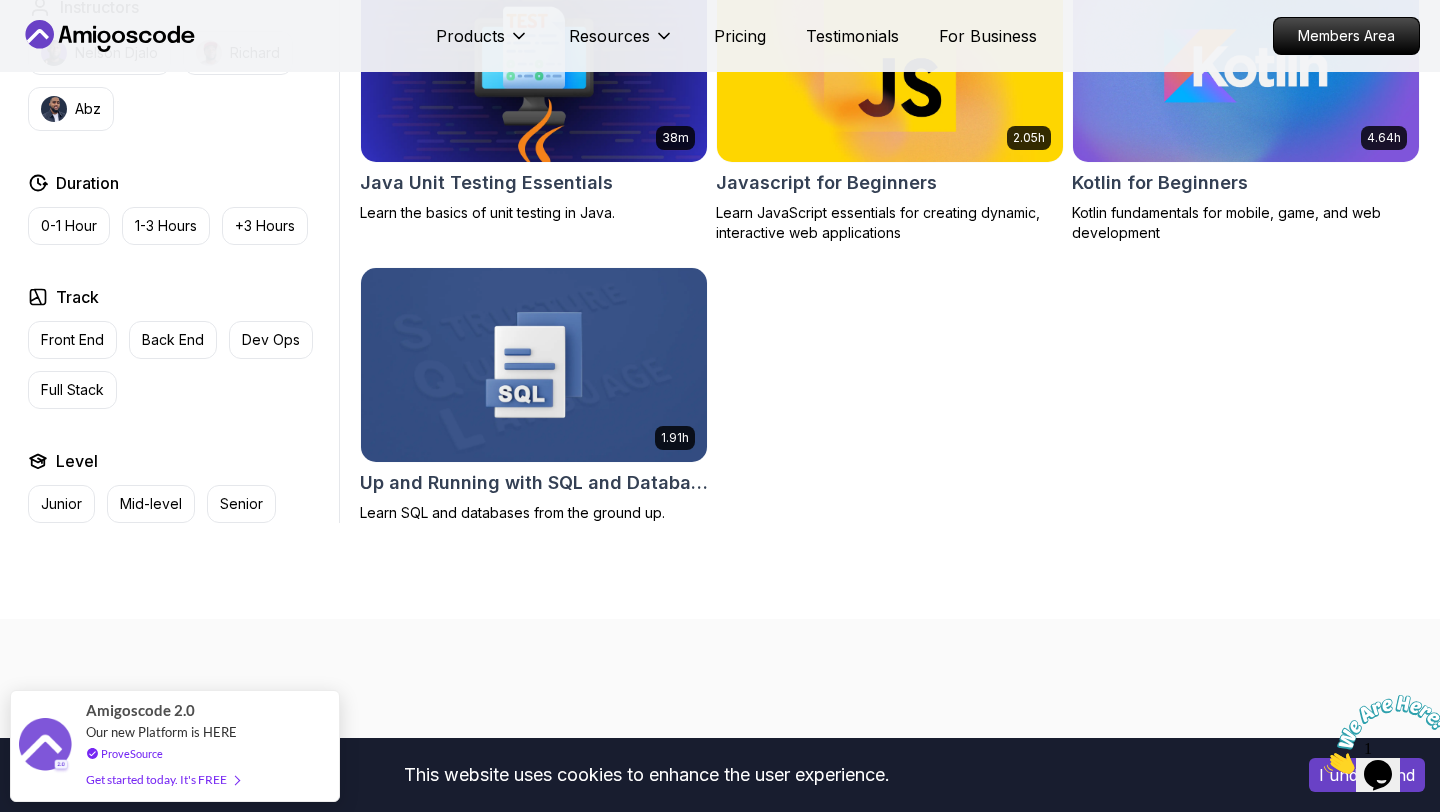 scroll, scrollTop: 1266, scrollLeft: 0, axis: vertical 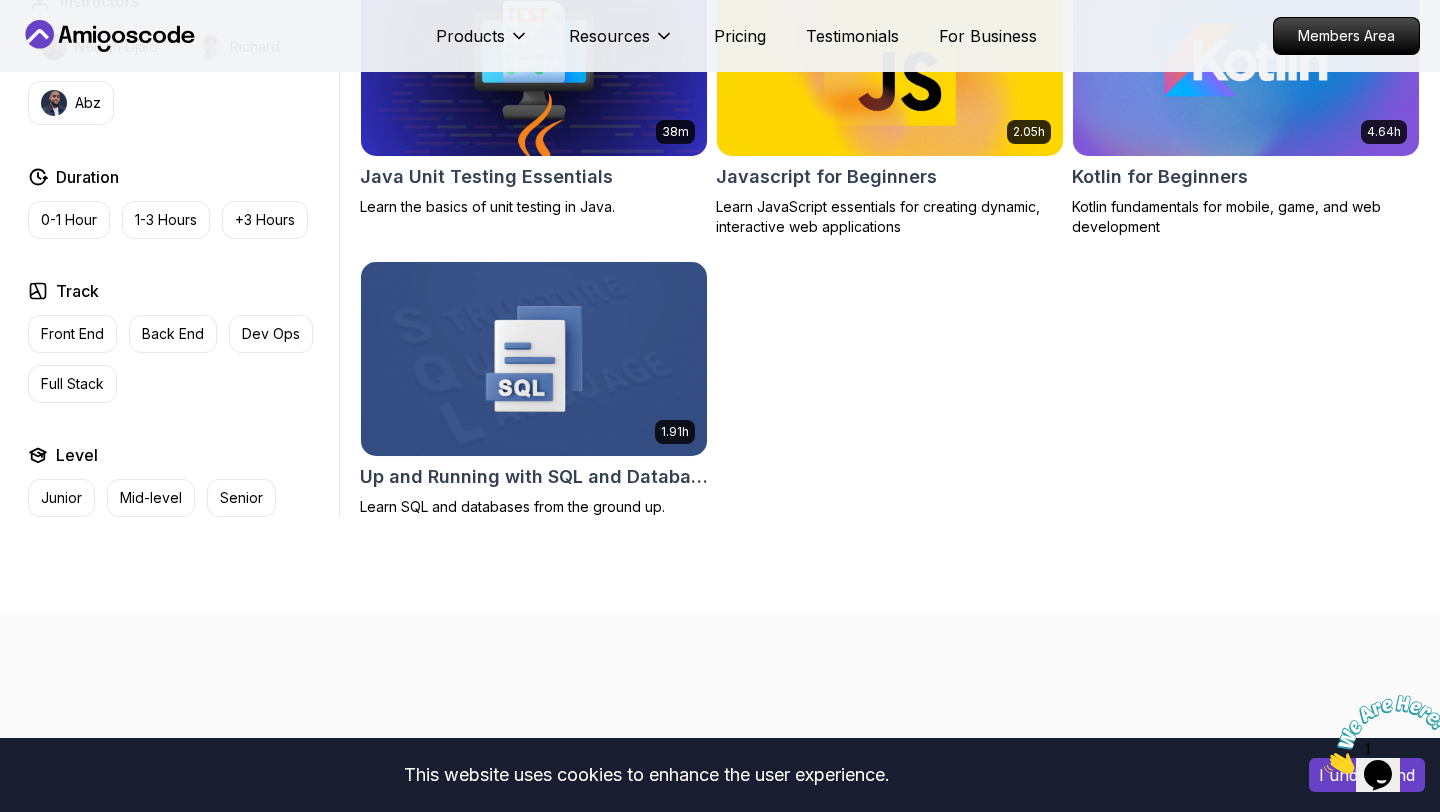 click at bounding box center (534, 359) 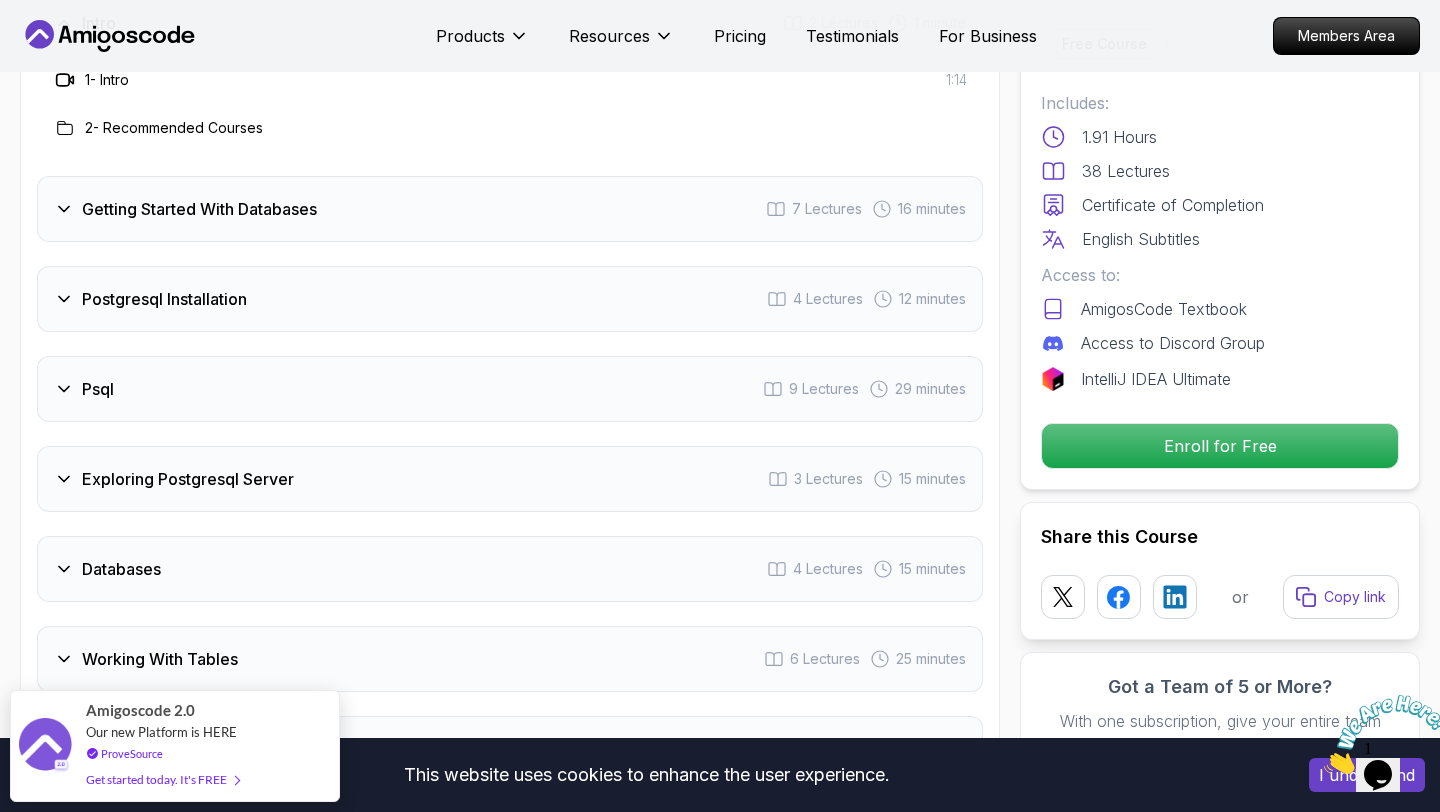 scroll, scrollTop: 2711, scrollLeft: 0, axis: vertical 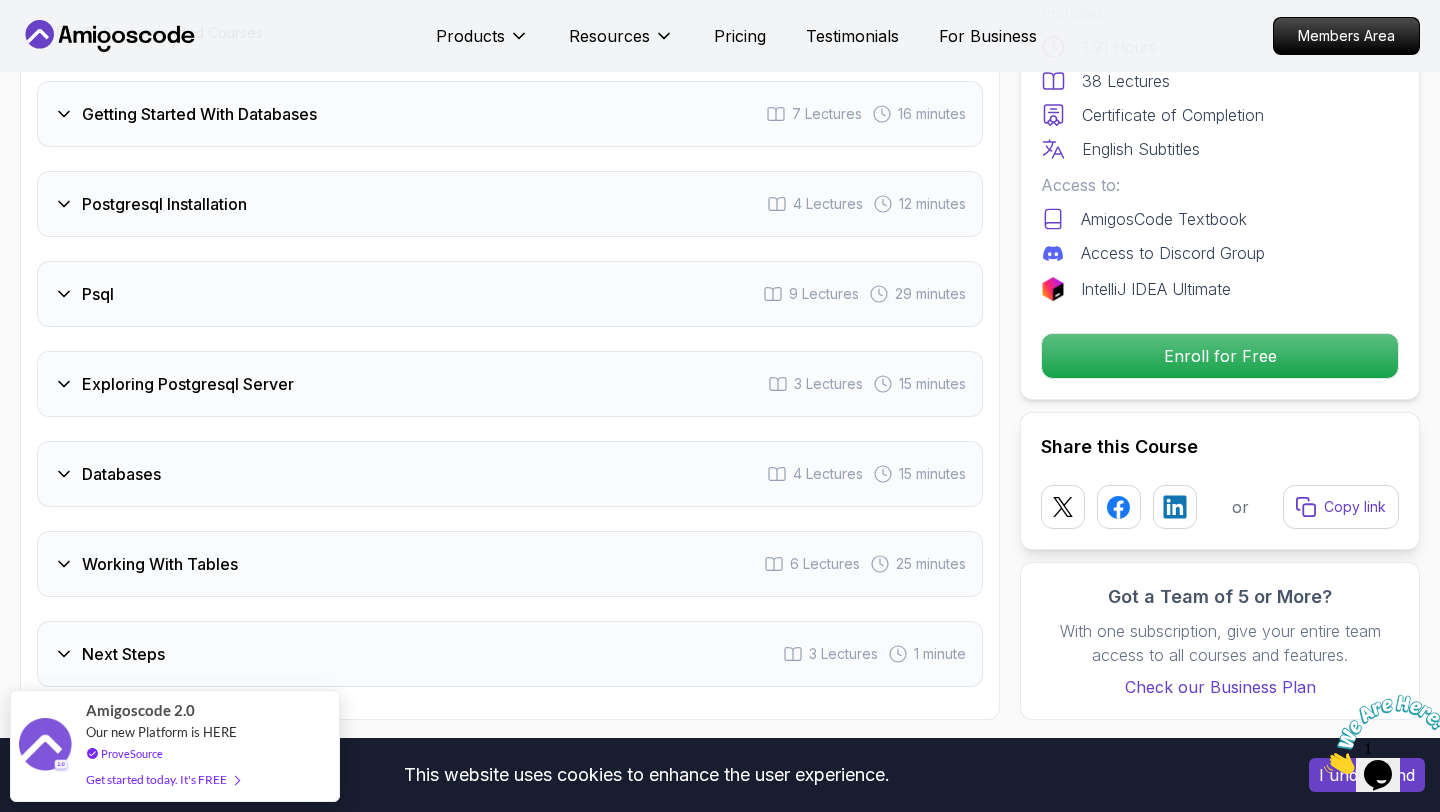 click on "Psql 9   Lectures     29 minutes" at bounding box center [510, 294] 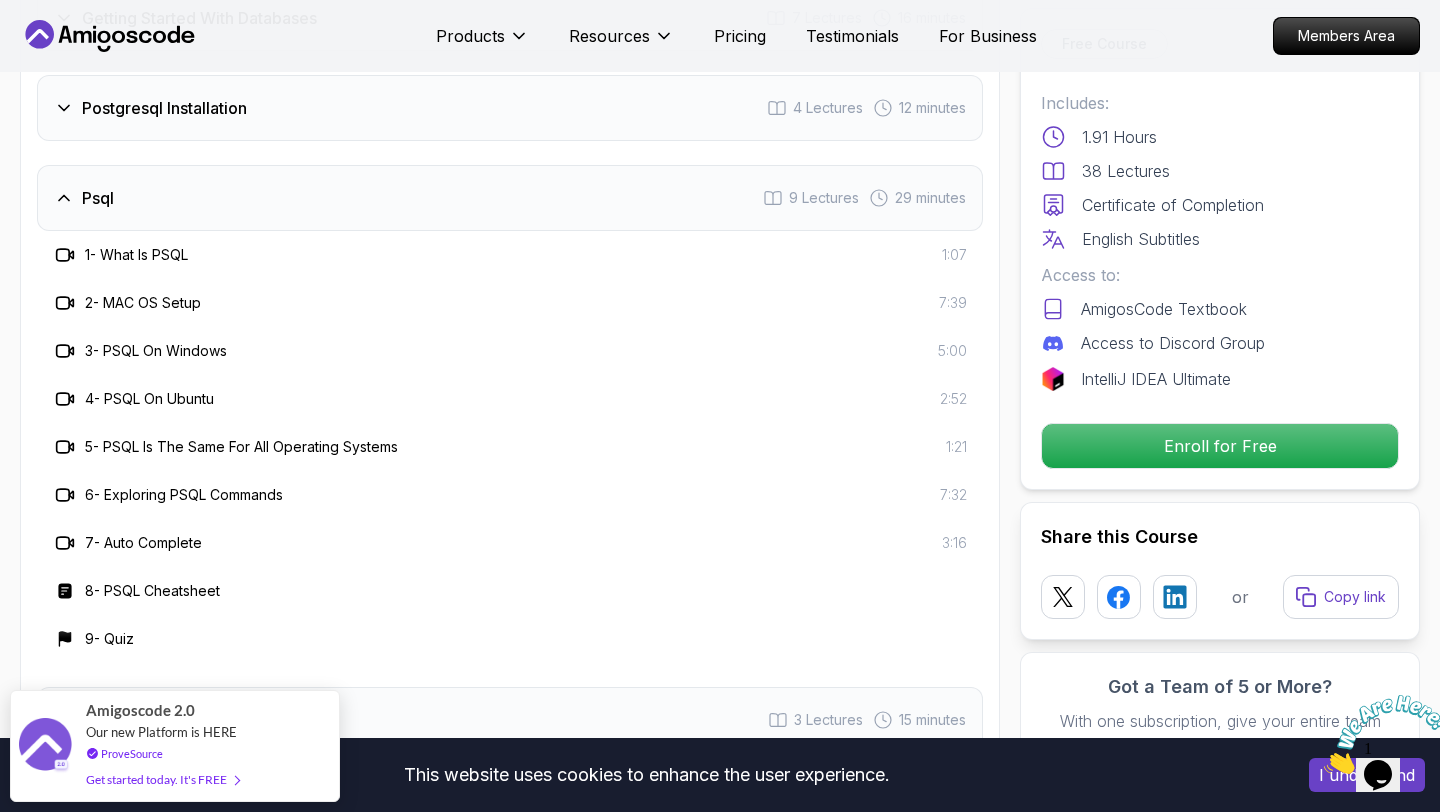 click on "Psql 9   Lectures     29 minutes" at bounding box center [510, 198] 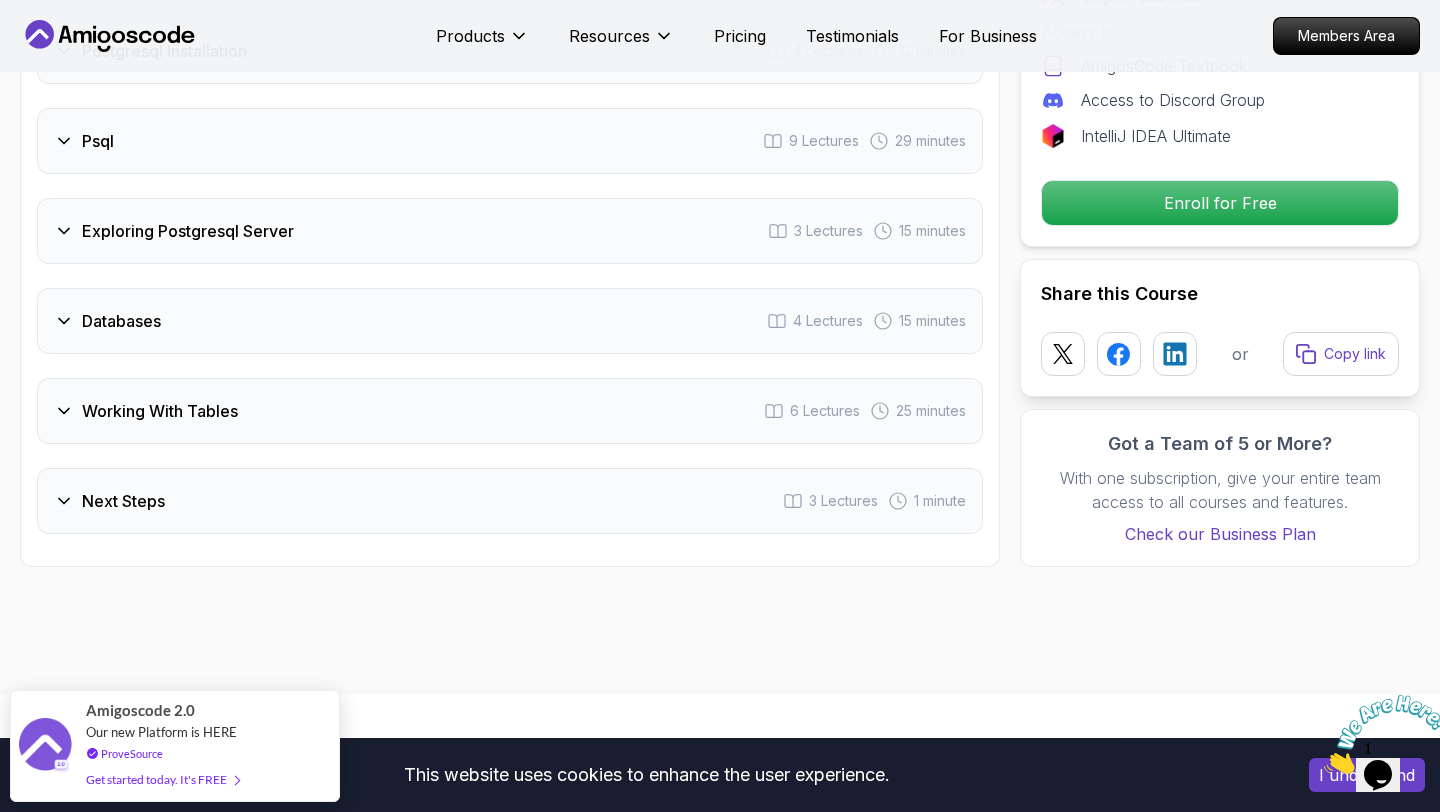scroll, scrollTop: 2792, scrollLeft: 0, axis: vertical 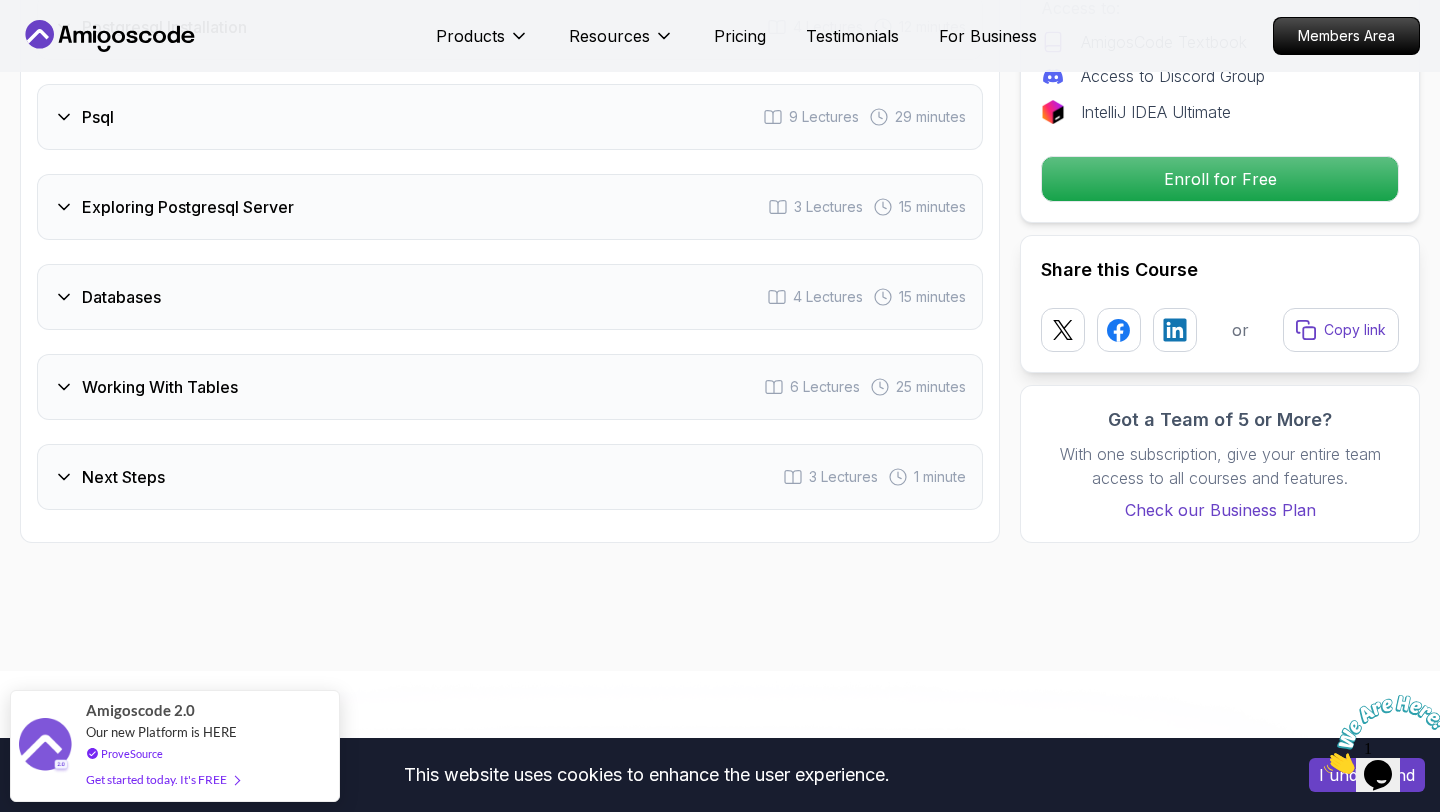 click on "Databases 4   Lectures     15 minutes" at bounding box center [510, 297] 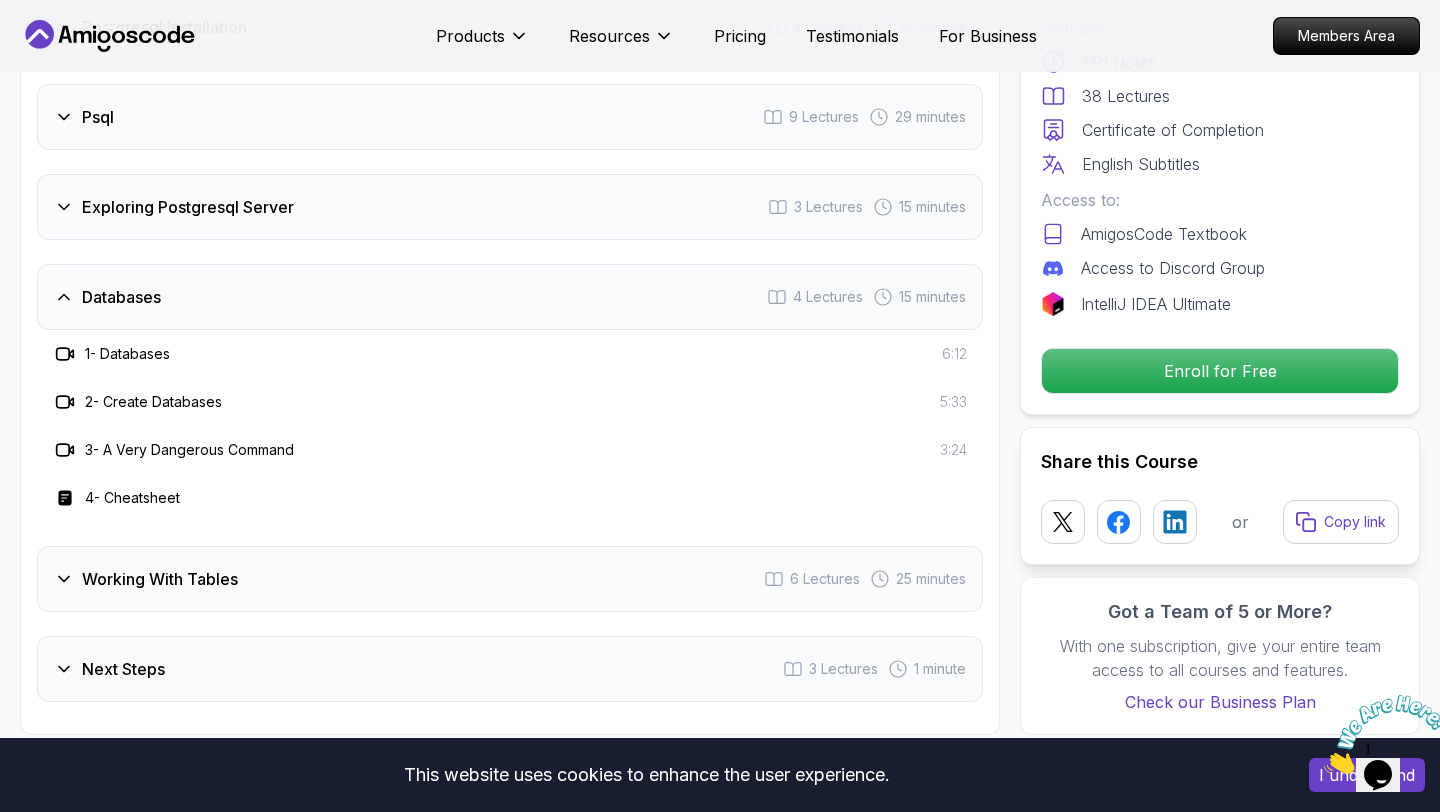click on "Databases 4   Lectures     15 minutes" at bounding box center [510, 297] 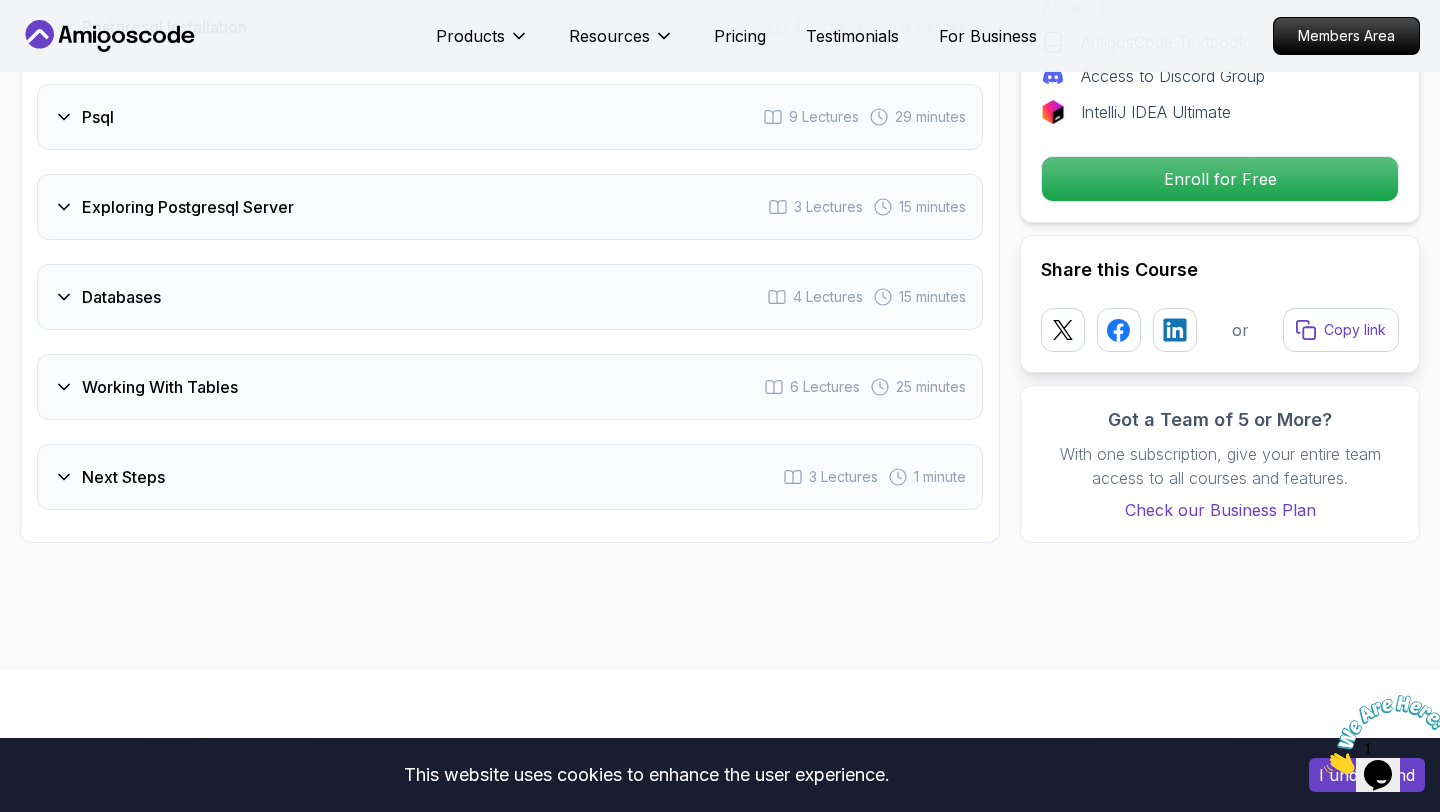 click on "Working With Tables 6   Lectures     25 minutes" at bounding box center [510, 387] 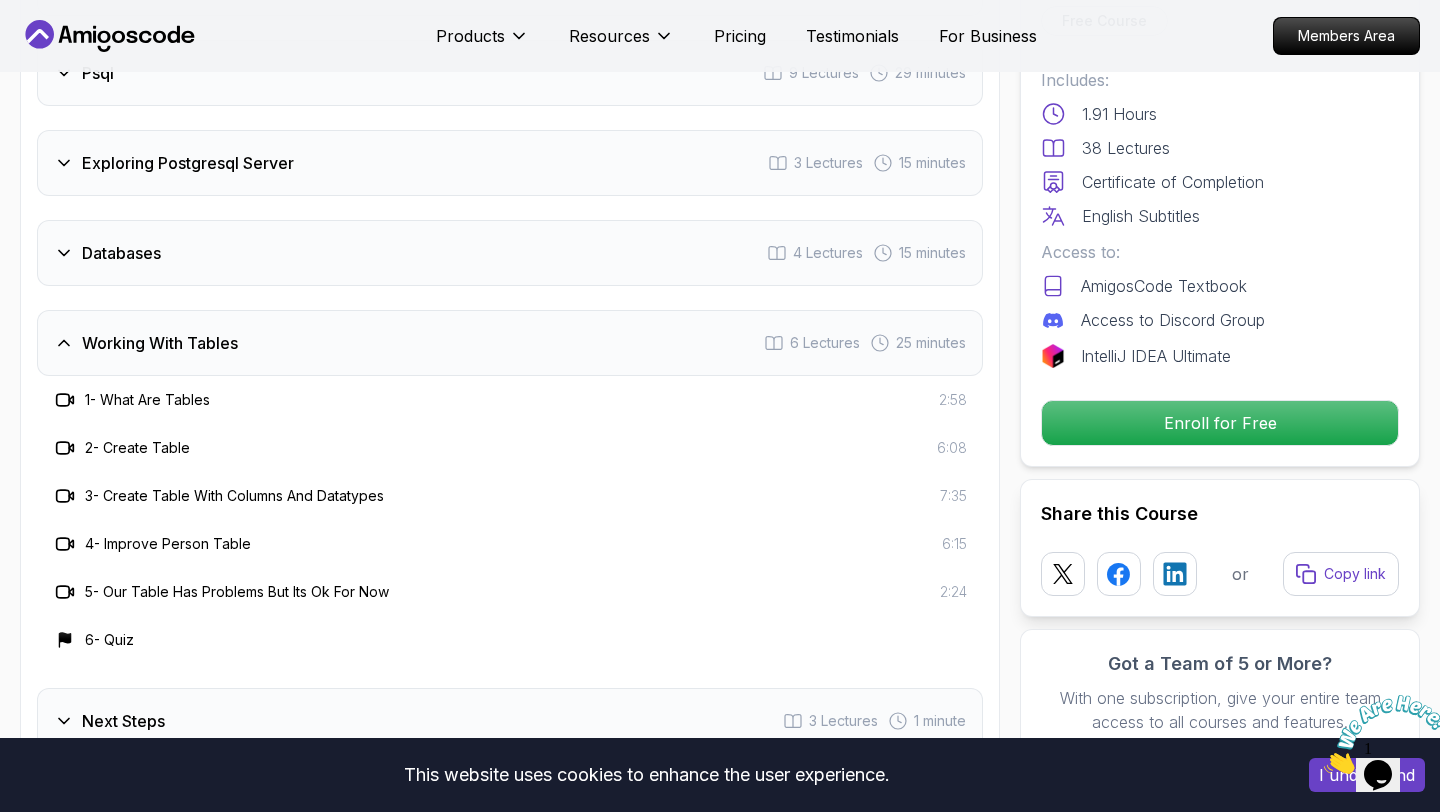 scroll, scrollTop: 2860, scrollLeft: 0, axis: vertical 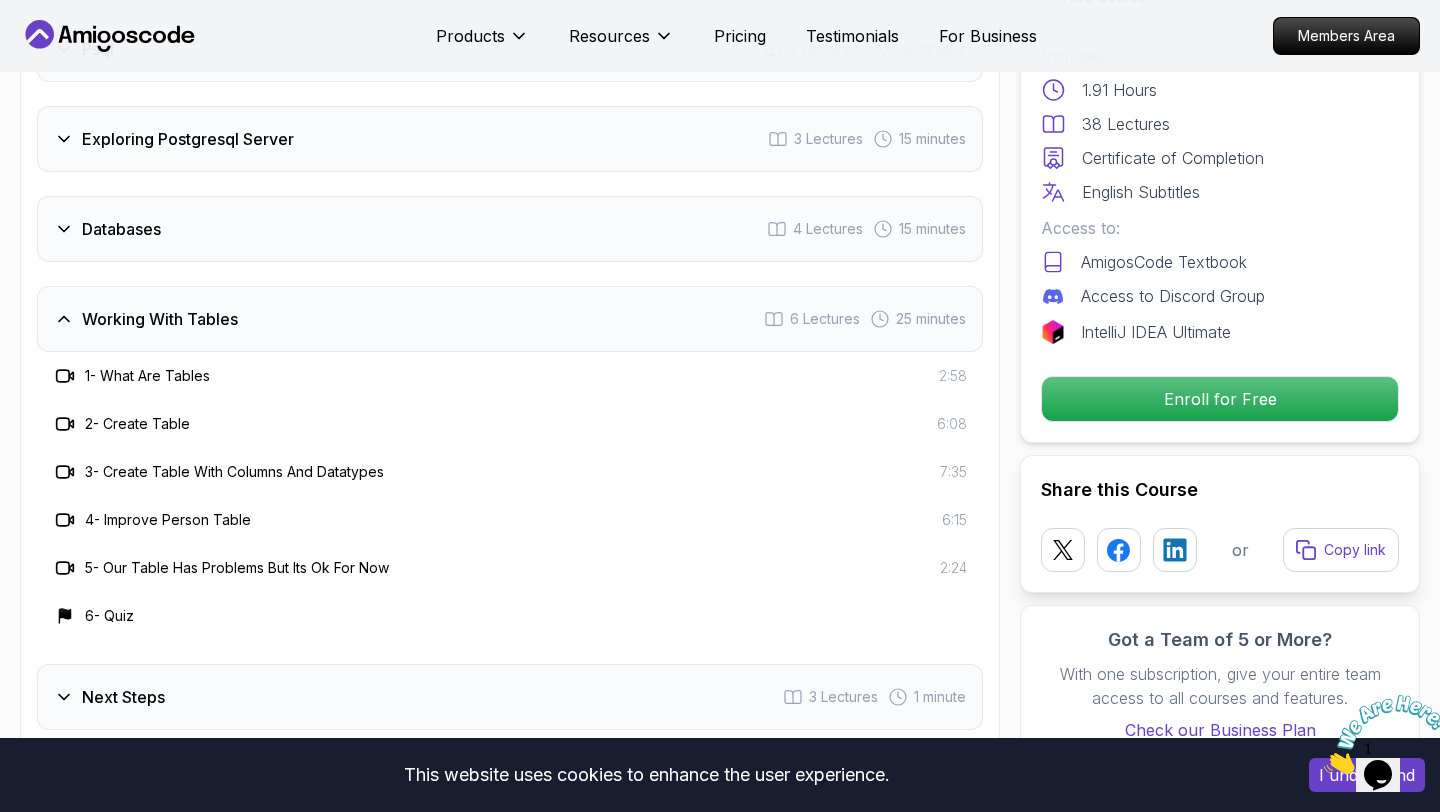 click on "Working With Tables 6   Lectures     25 minutes" at bounding box center [510, 319] 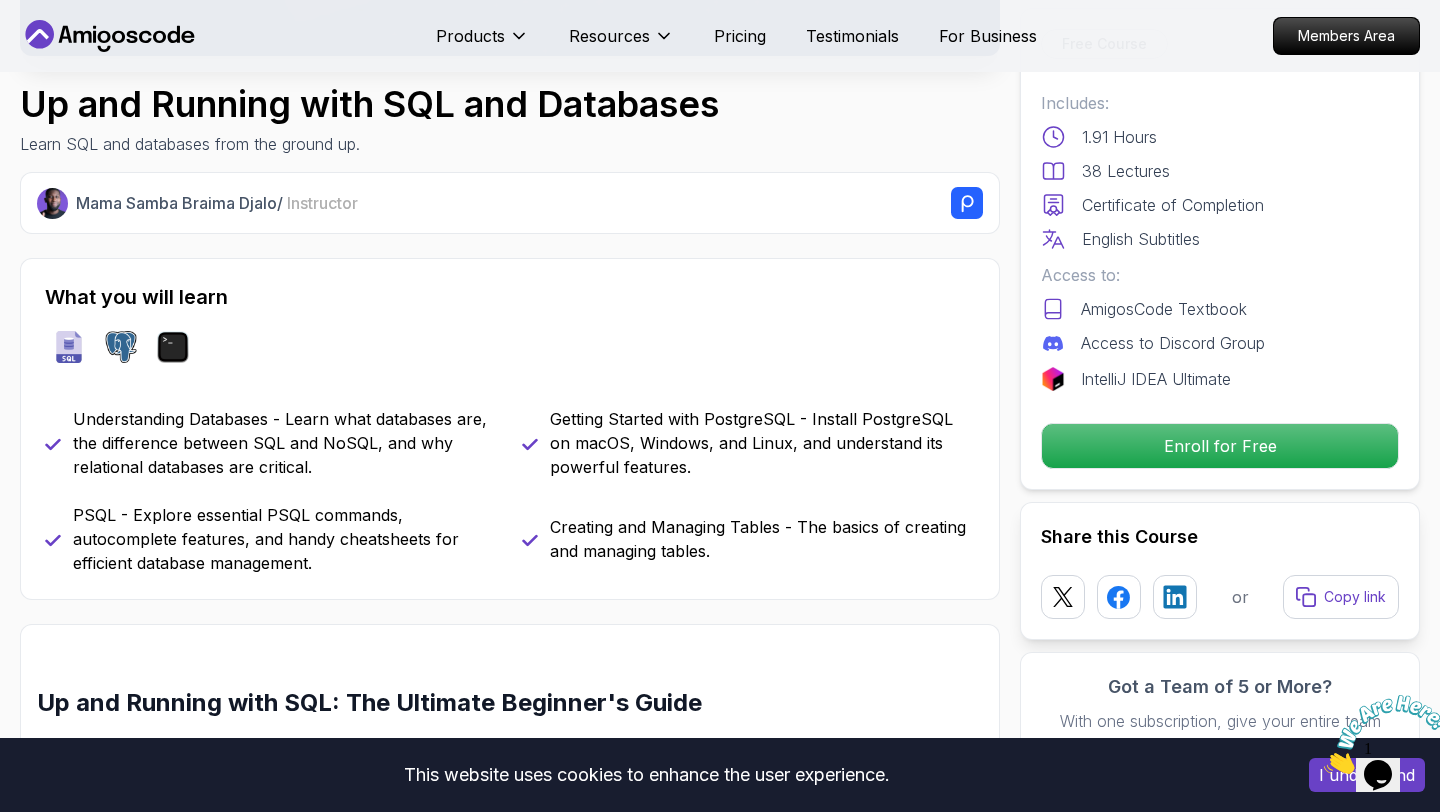 scroll, scrollTop: 0, scrollLeft: 0, axis: both 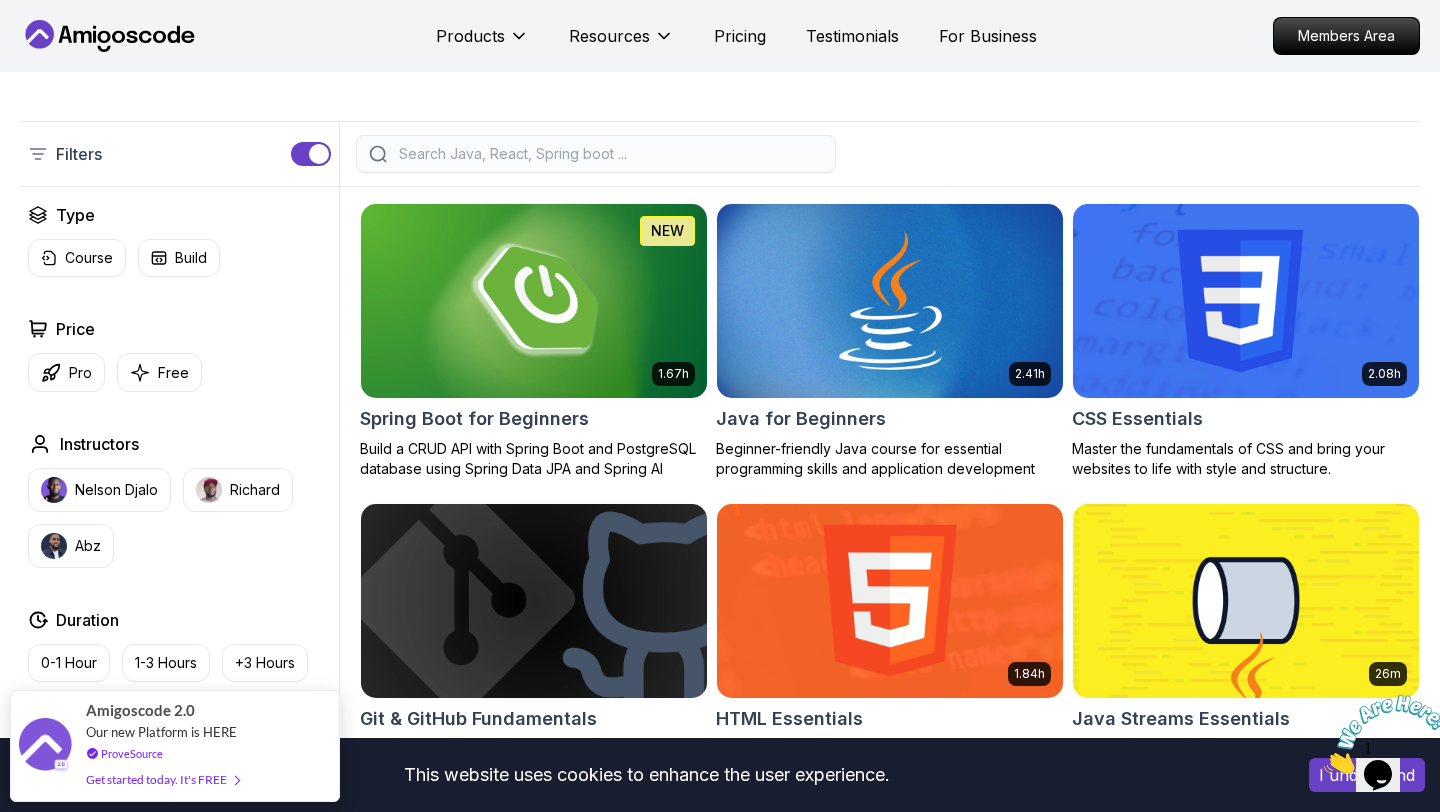 click at bounding box center [533, 600] 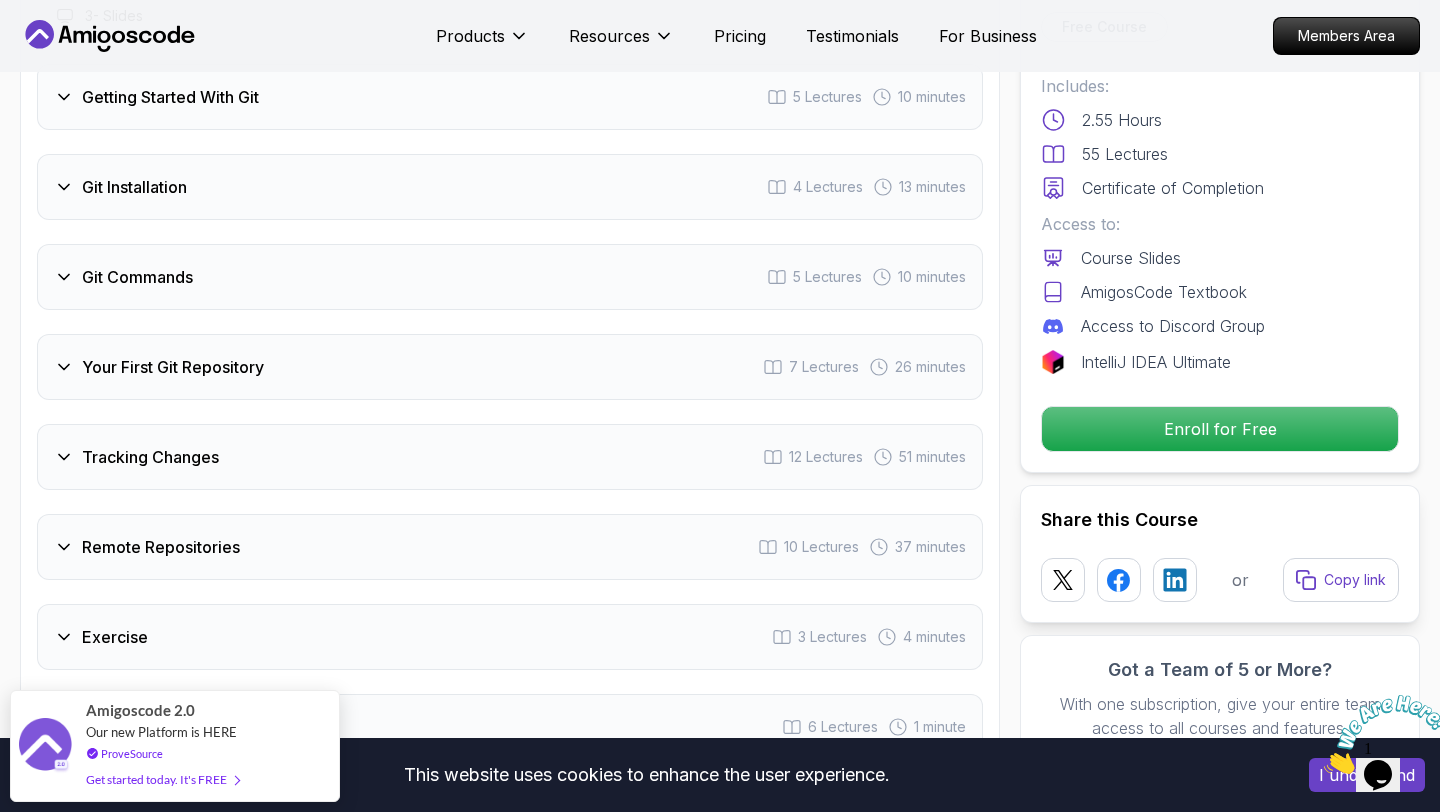 scroll, scrollTop: 2779, scrollLeft: 0, axis: vertical 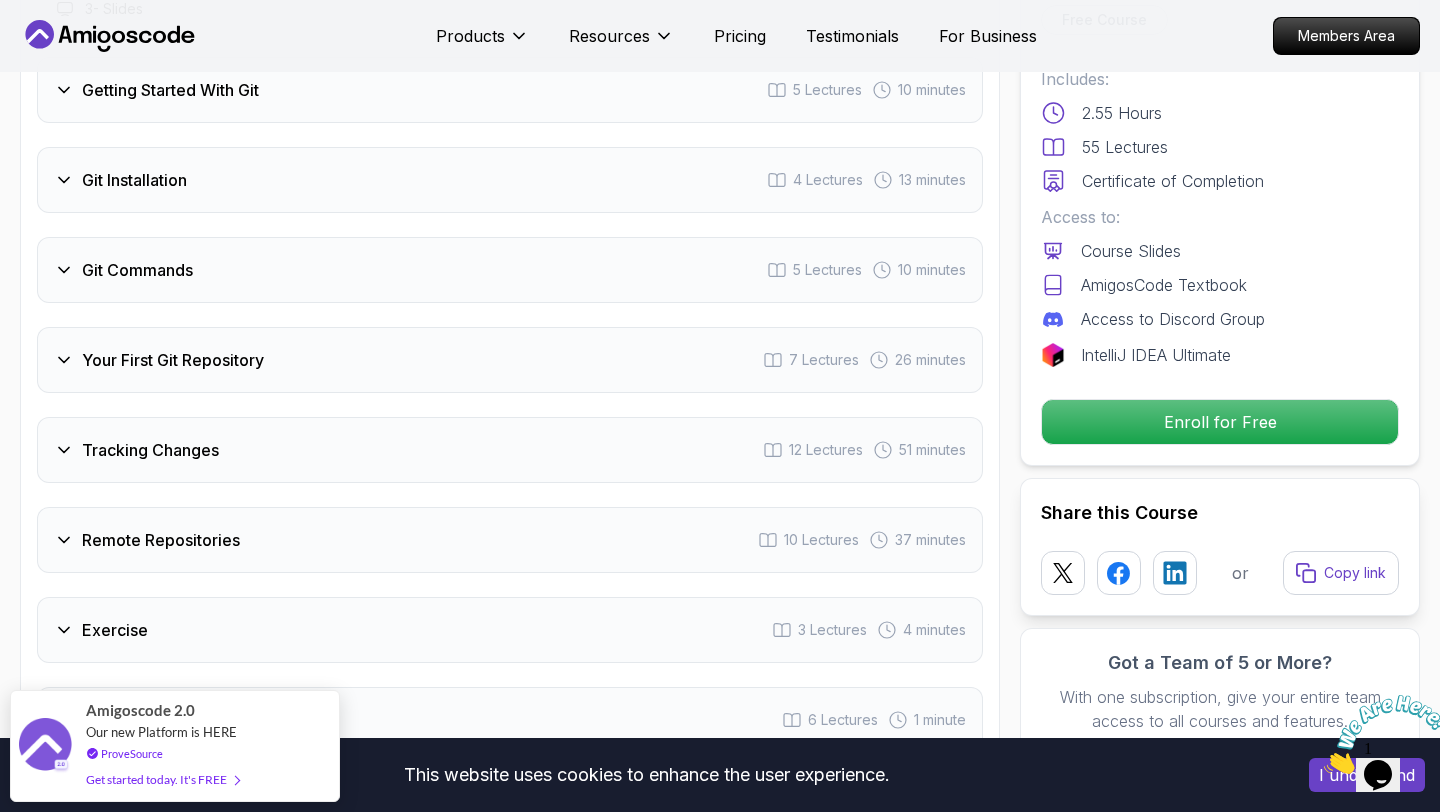 click on "Your First Git Repository 7   Lectures     26 minutes" at bounding box center (510, 360) 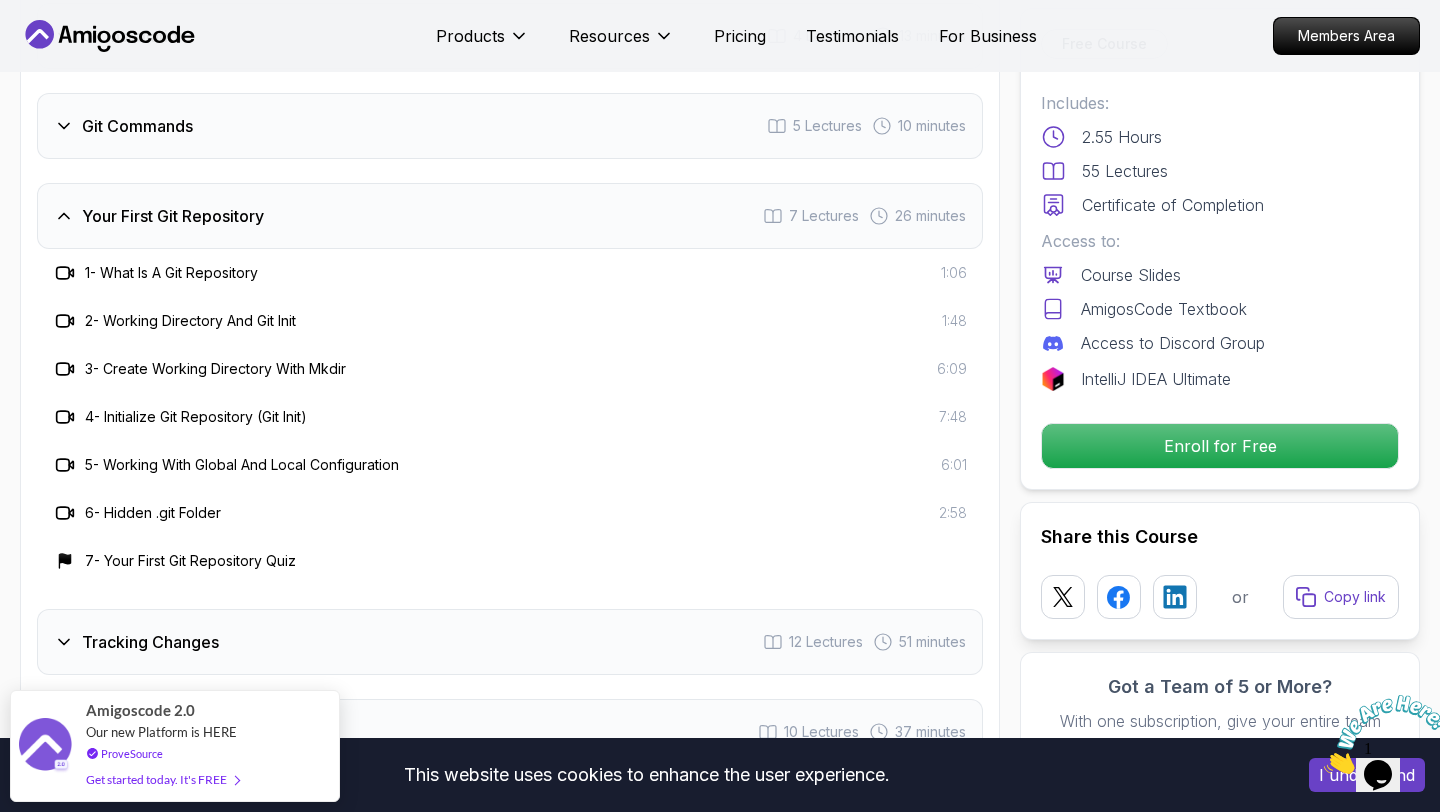 click on "Your First Git Repository 7   Lectures     26 minutes" at bounding box center [510, 216] 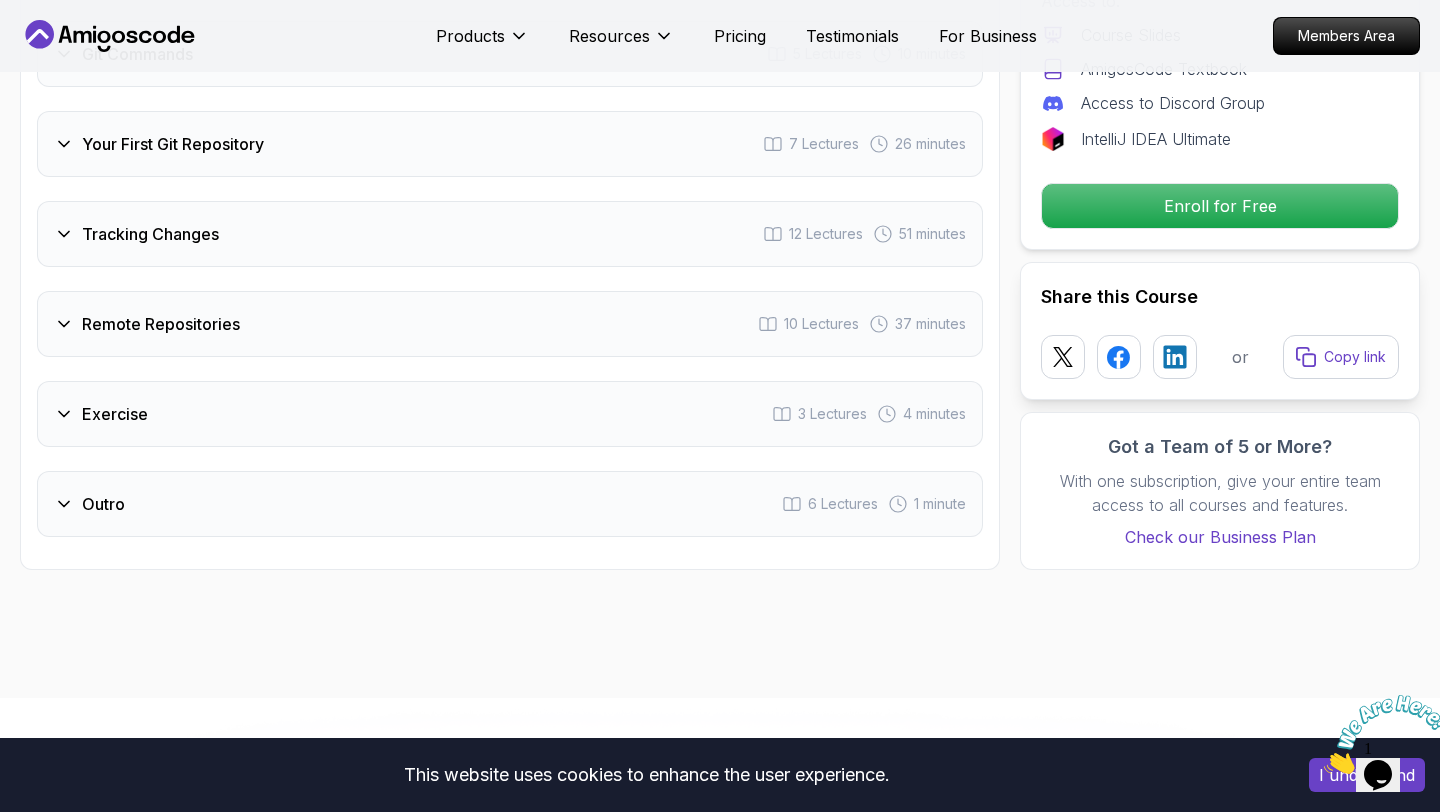 scroll, scrollTop: 2857, scrollLeft: 0, axis: vertical 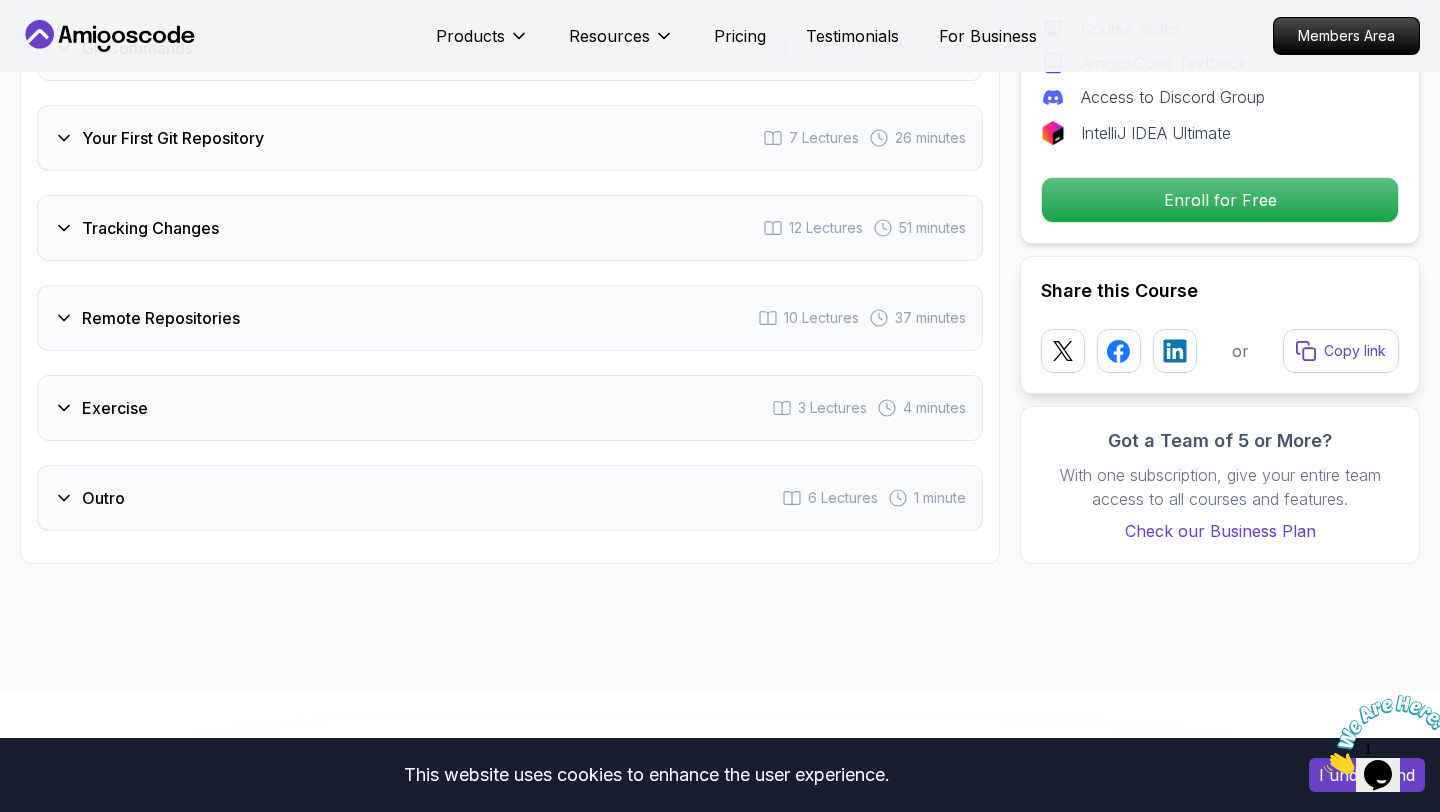 click on "Remote Repositories 10   Lectures     37 minutes" at bounding box center [510, 318] 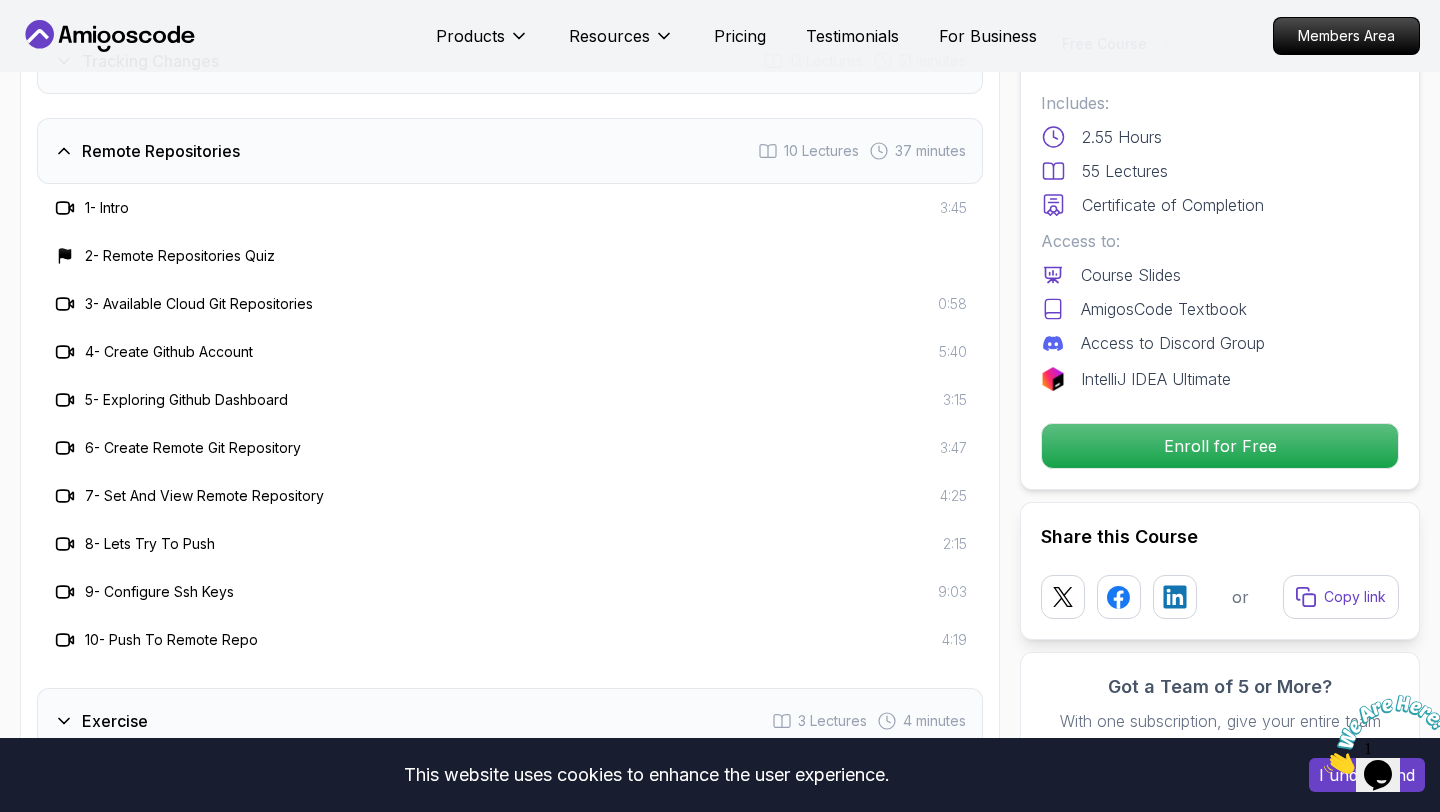 scroll, scrollTop: 3012, scrollLeft: 0, axis: vertical 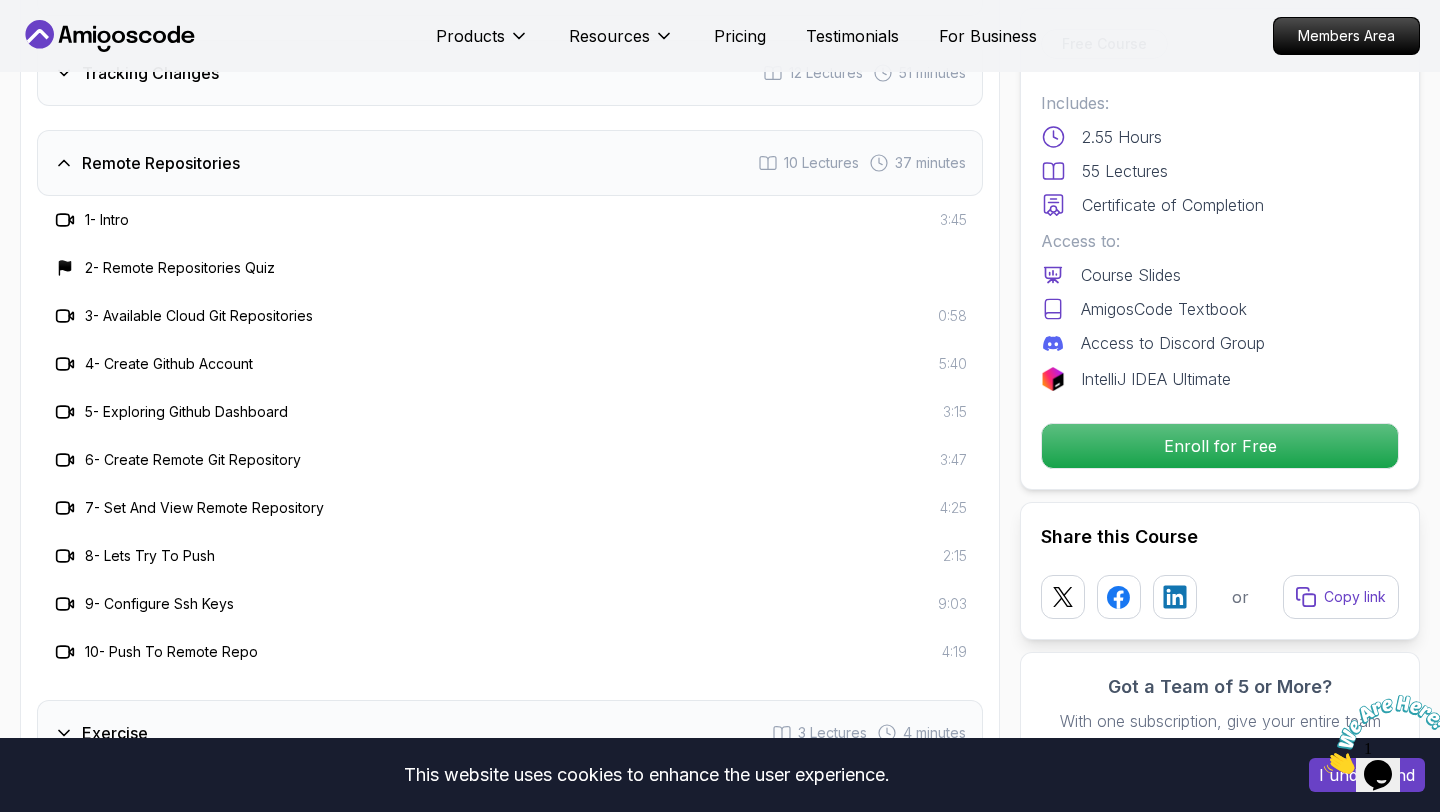 click on "Remote Repositories 10   Lectures     37 minutes" at bounding box center (510, 163) 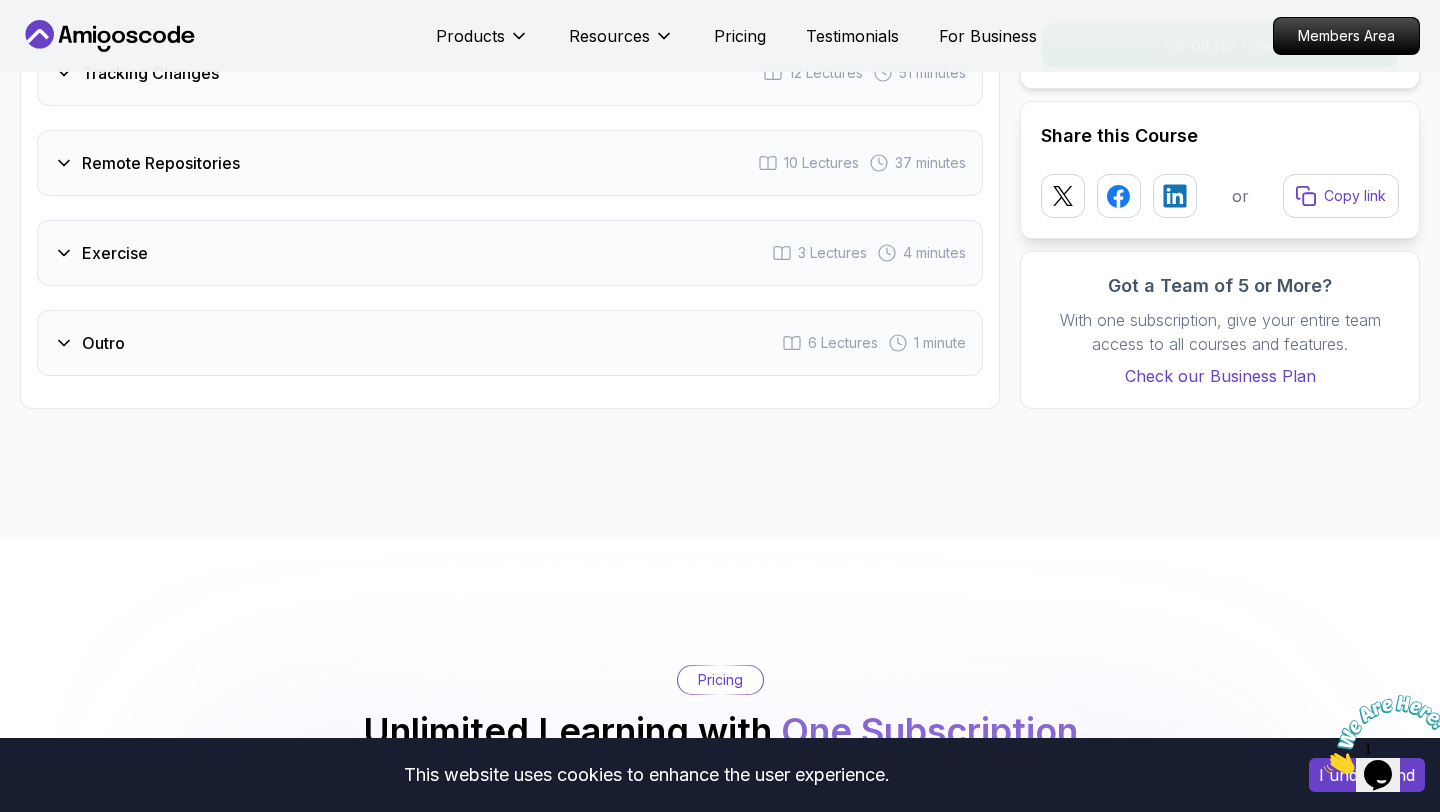 click on "Exercise 3   Lectures     4 minutes" at bounding box center (510, 253) 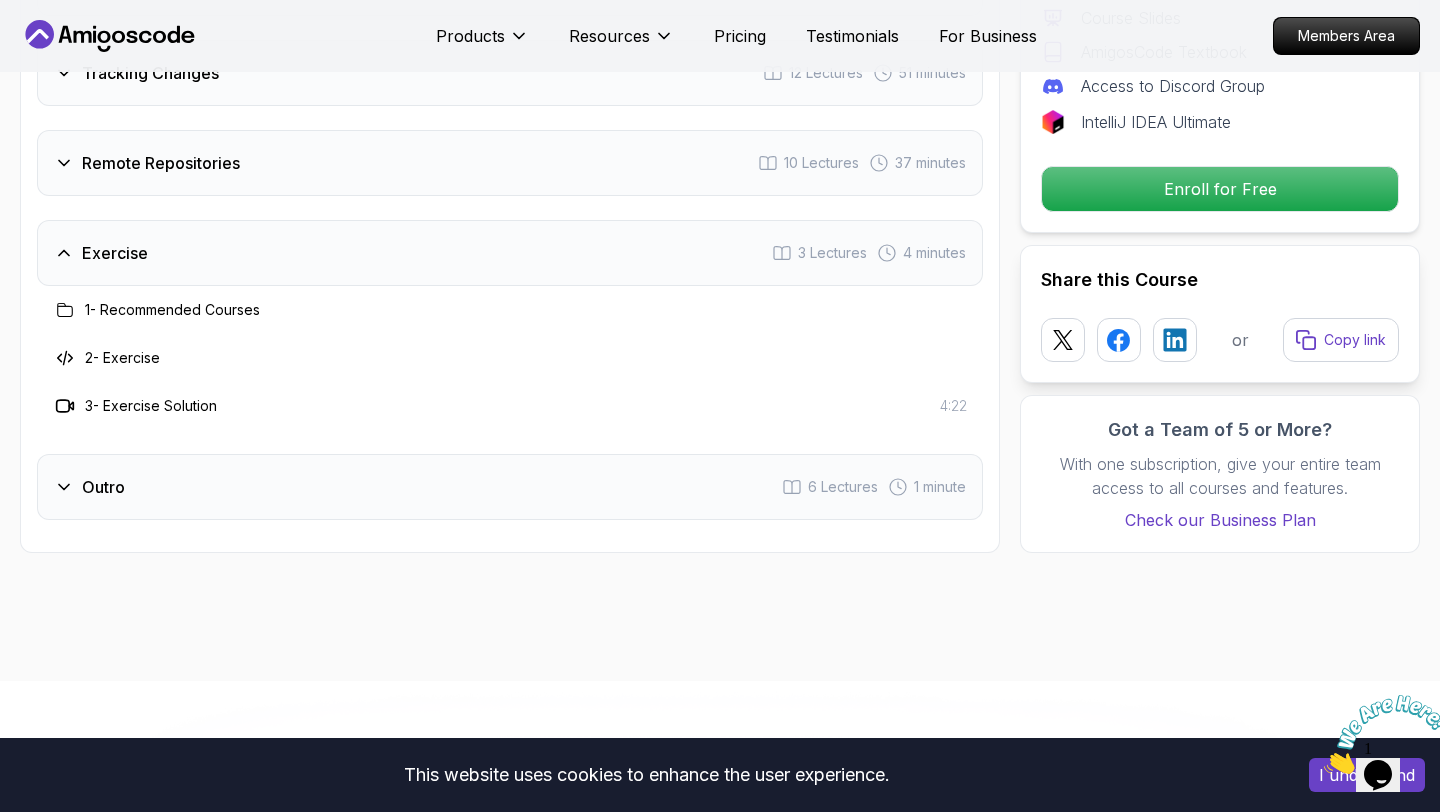 click on "Exercise 3   Lectures     4 minutes" at bounding box center (510, 253) 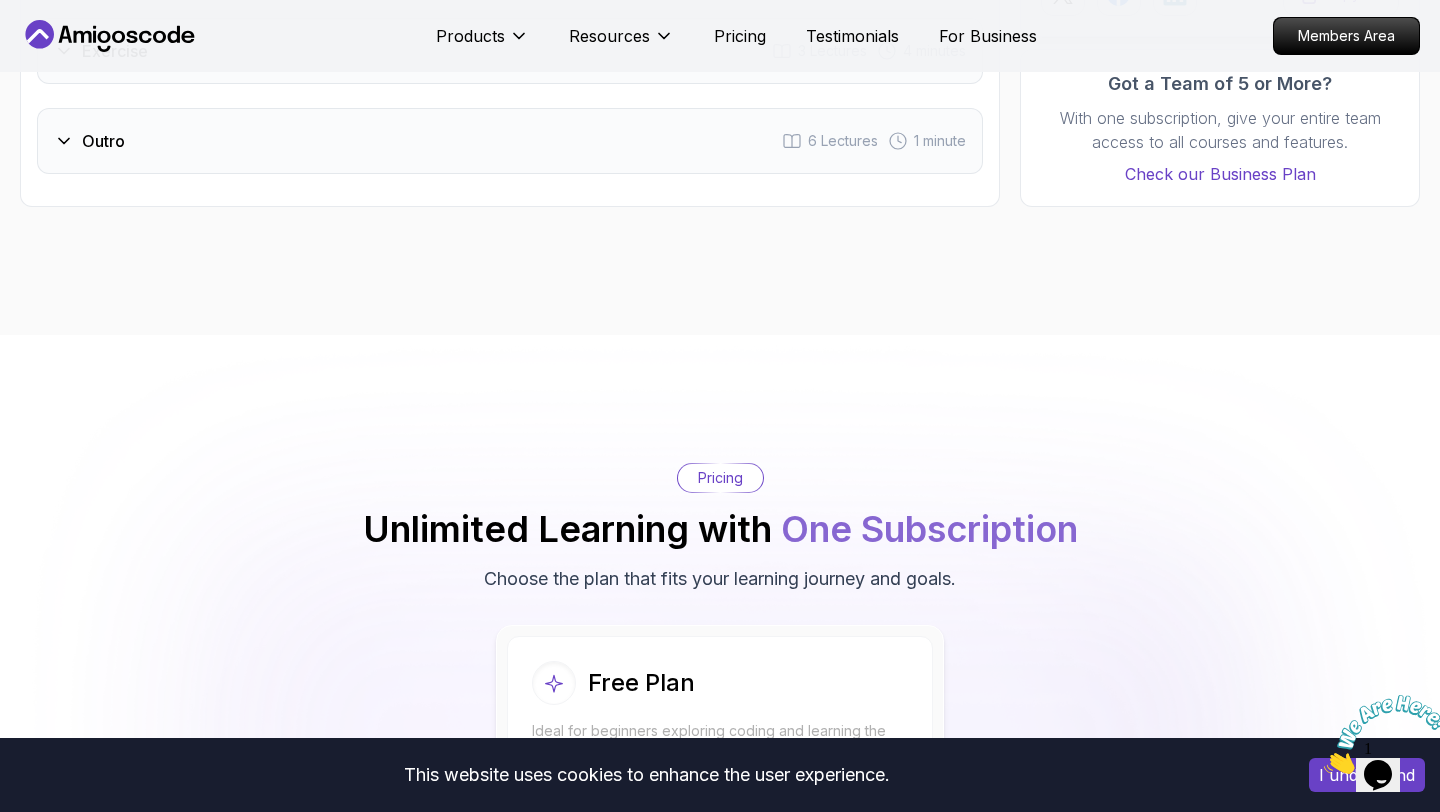 scroll, scrollTop: 3201, scrollLeft: 0, axis: vertical 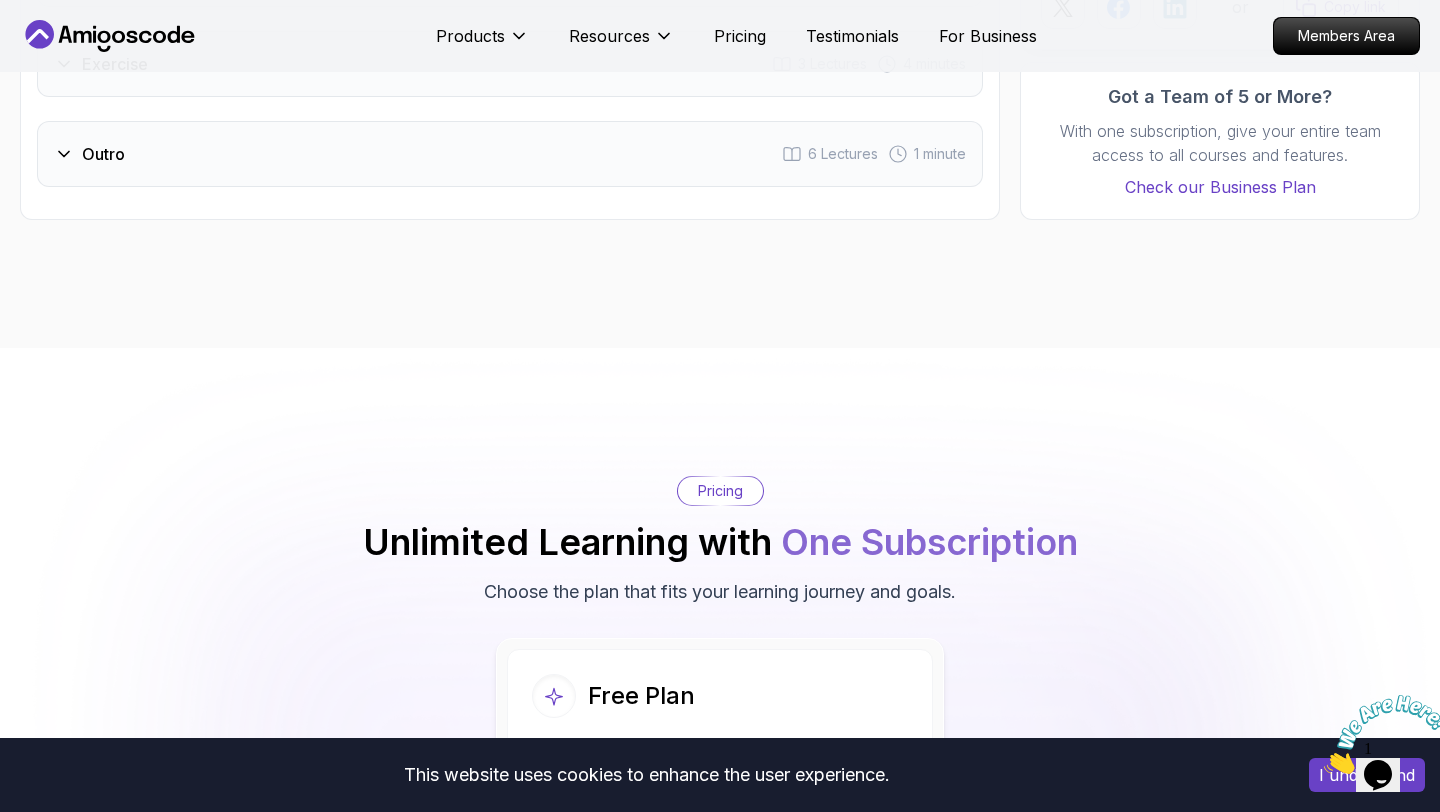 click on "Outro 6   Lectures     1 minute" at bounding box center [510, 154] 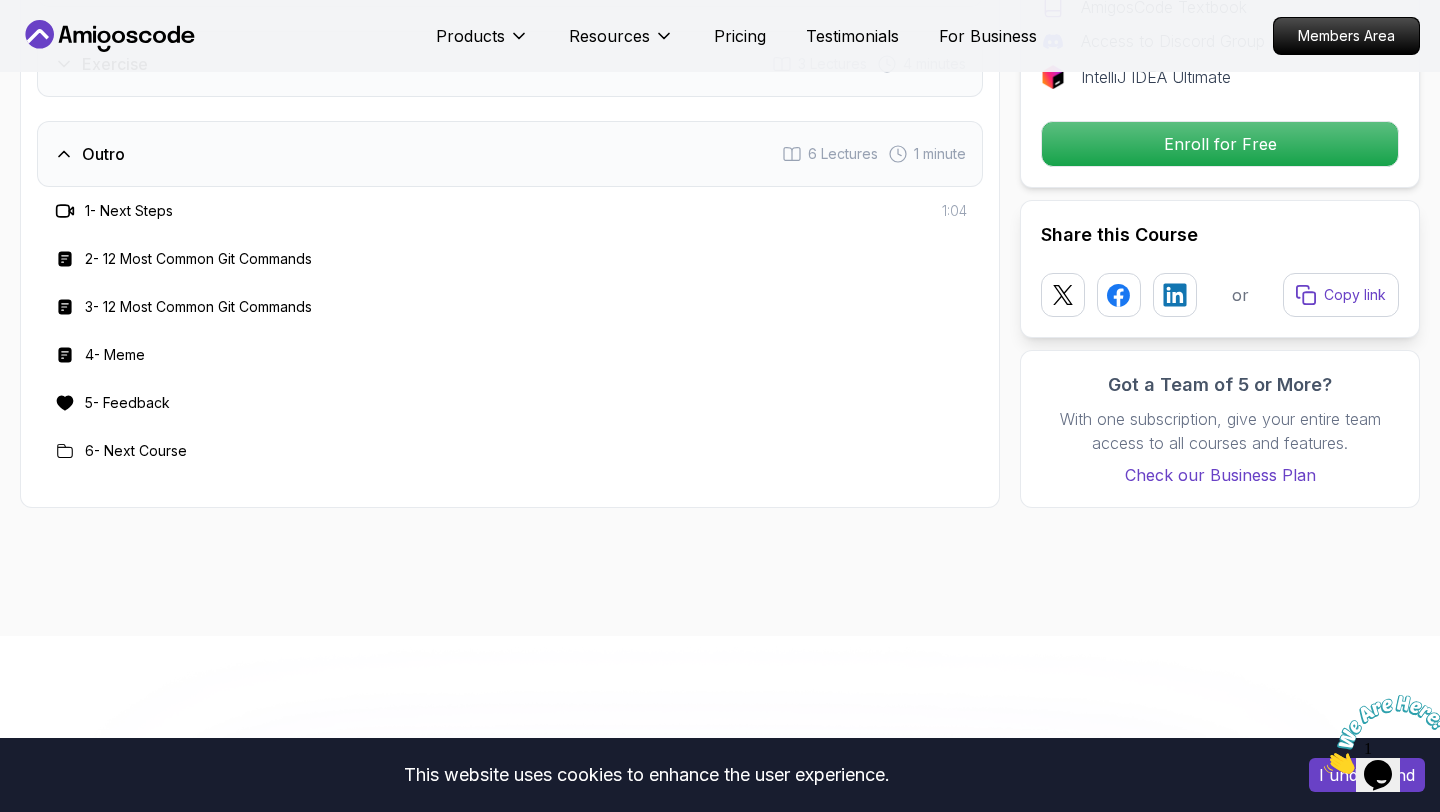 click on "Outro 6   Lectures     1 minute" at bounding box center [510, 154] 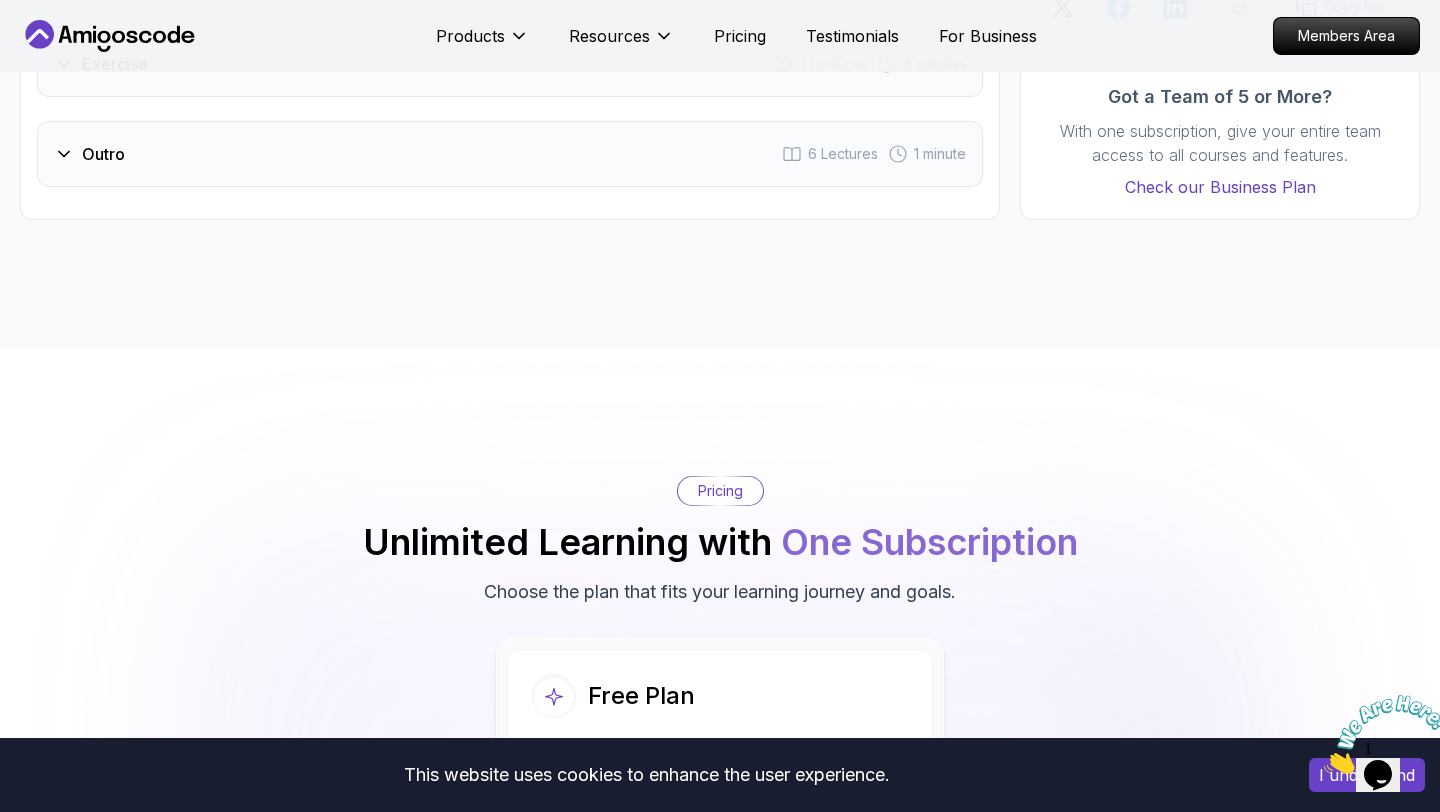 click on "Git & GitHub Fundamentals Learn the fundamentals of Git and GitHub. [USERNAME] [LAST]  /   Instructor Free Course Includes: 2.55 Hours 55 Lectures Certificate of Completion Access to: Course Slides AmigosCode Textbook Access to Discord Group IntelliJ IDEA Ultimate Enroll for Free Share this Course or Copy link Got a Team of 5 or More? With one subscription, give your entire team access to all courses and features. Check our Business Plan [USERNAME] [LAST]  /   Instructor What you will learn git github terminal codespaces Introduction to Git - Understand what Git is, how it works, and explore alternatives. Git Installation - Step-by-step instructions for installing Git on macOS, Windows, and Linux. Core Git Commands - Master essential commands like `git init`, `git add`, `git commit`, `git status`, and `git log`. Your First Repository - Create and initialize Git repositories and manage configurations. Hands-On Exercises - Apply your knowledge with practical exercises to solidify your skills." at bounding box center [720, -1391] 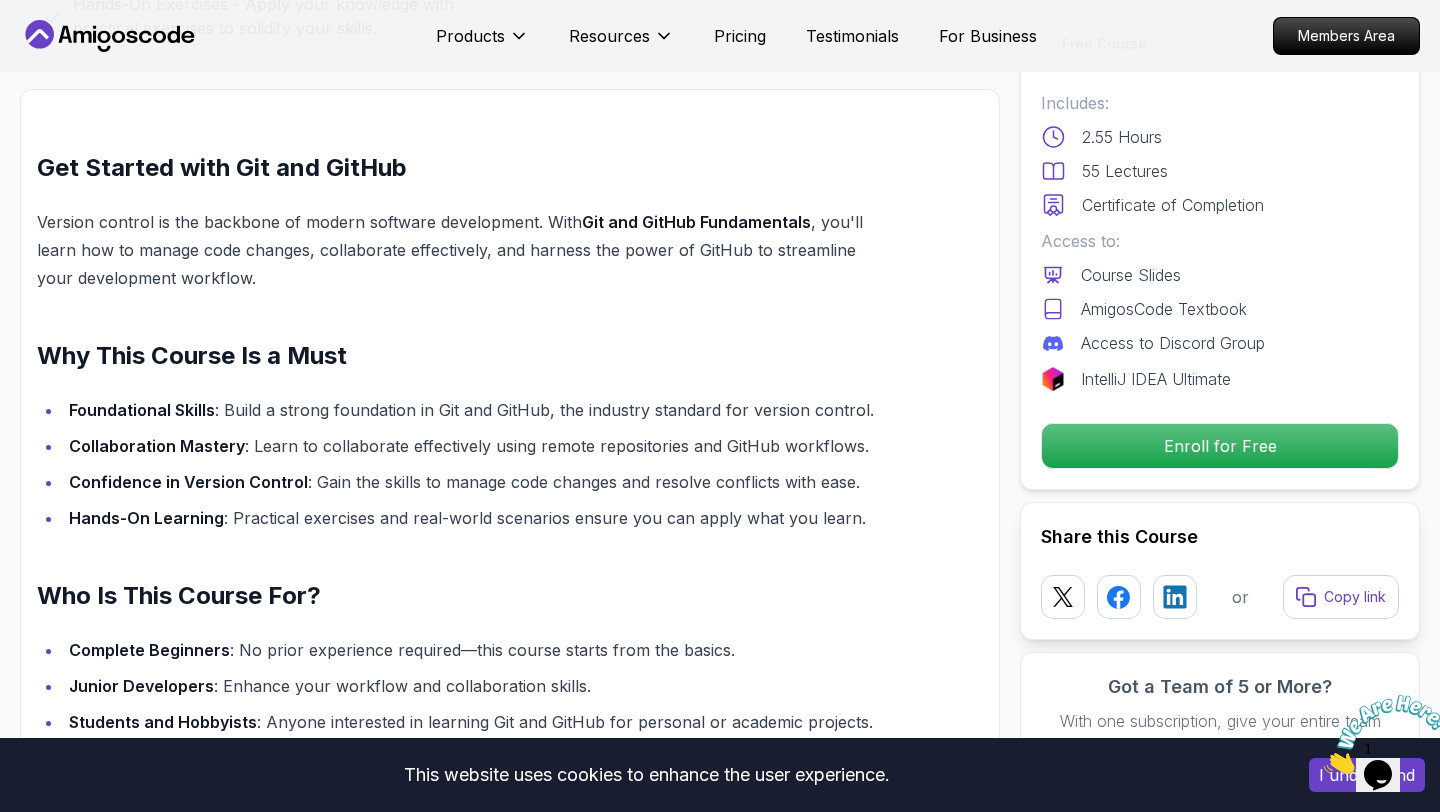 scroll, scrollTop: 0, scrollLeft: 0, axis: both 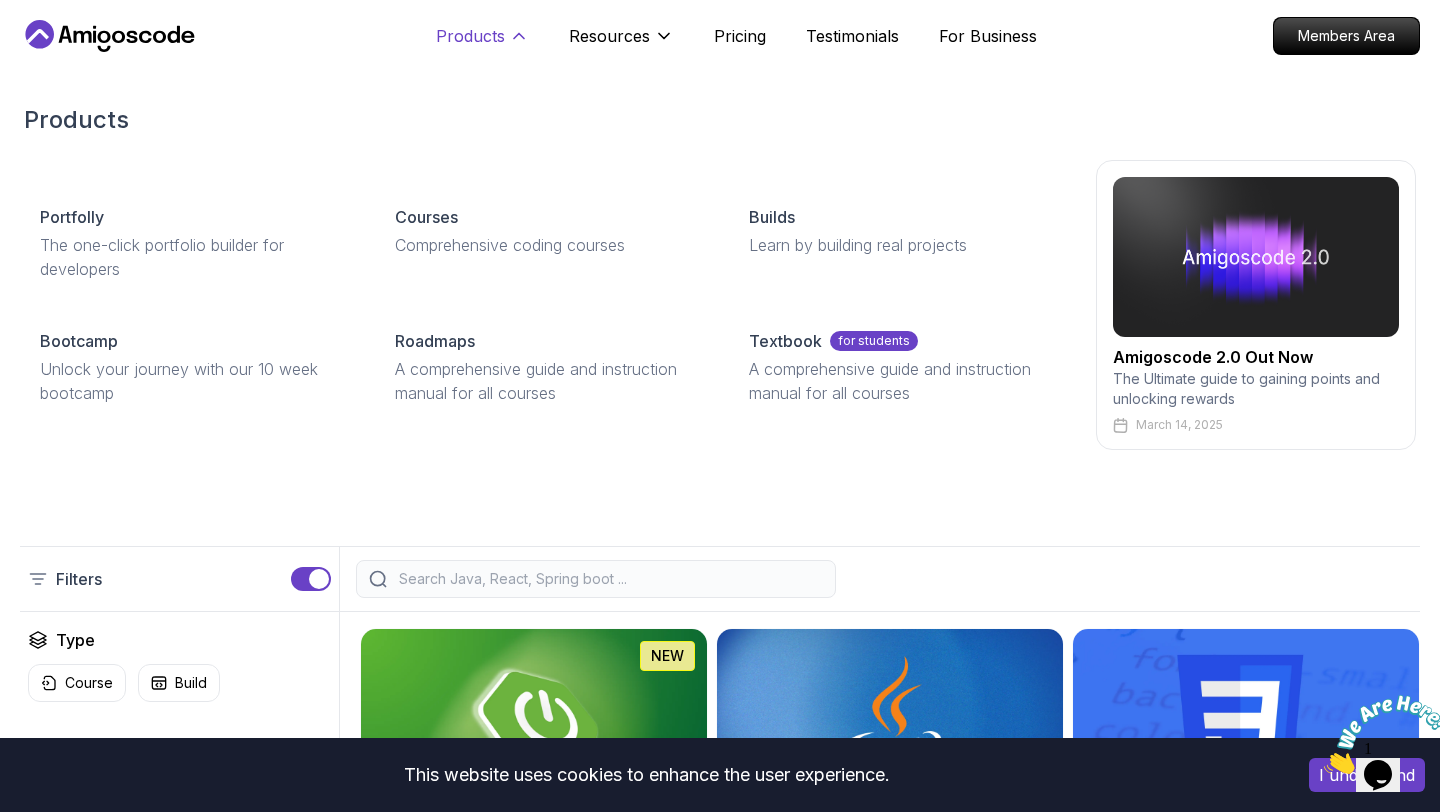 click on "Products" at bounding box center [470, 36] 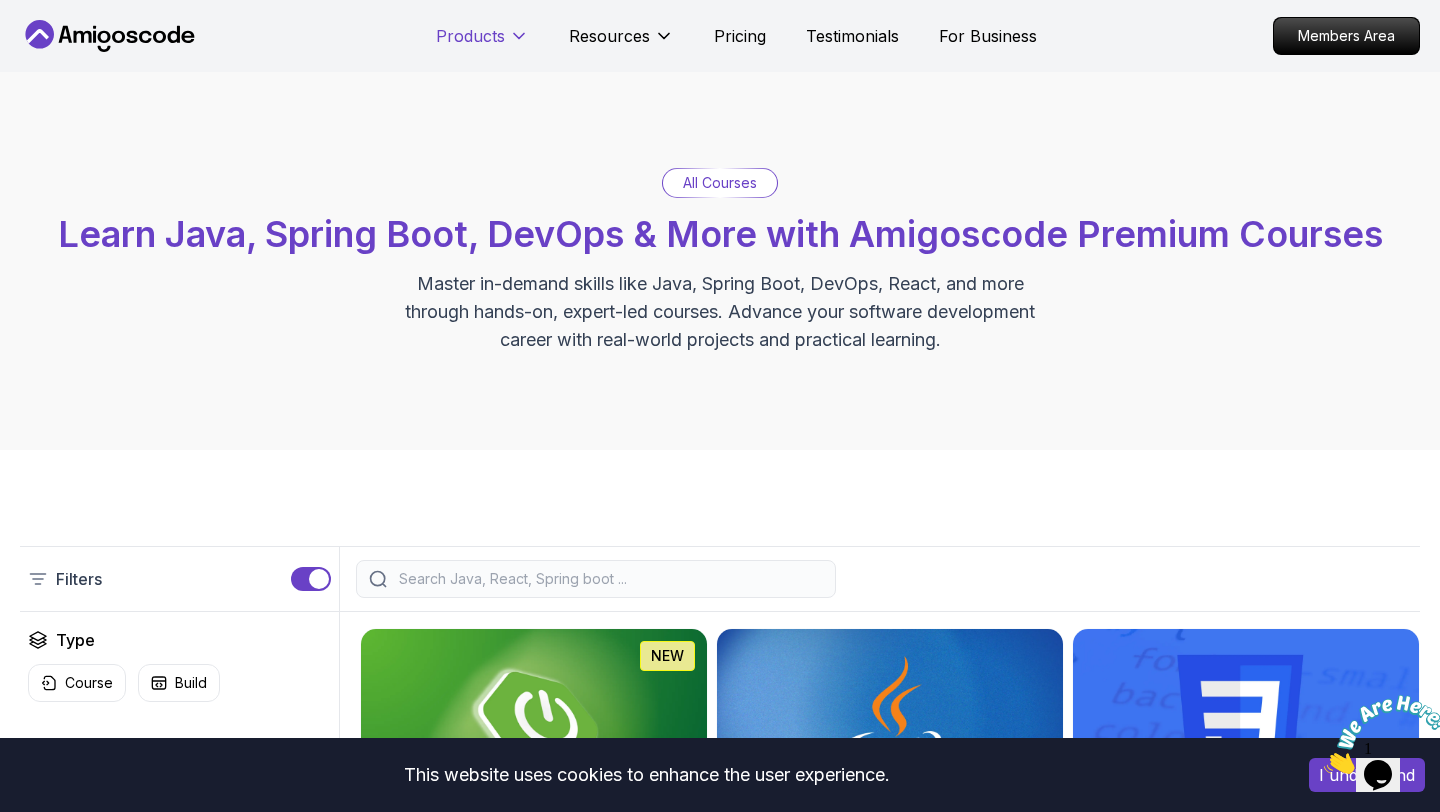 click on "Products" at bounding box center (470, 36) 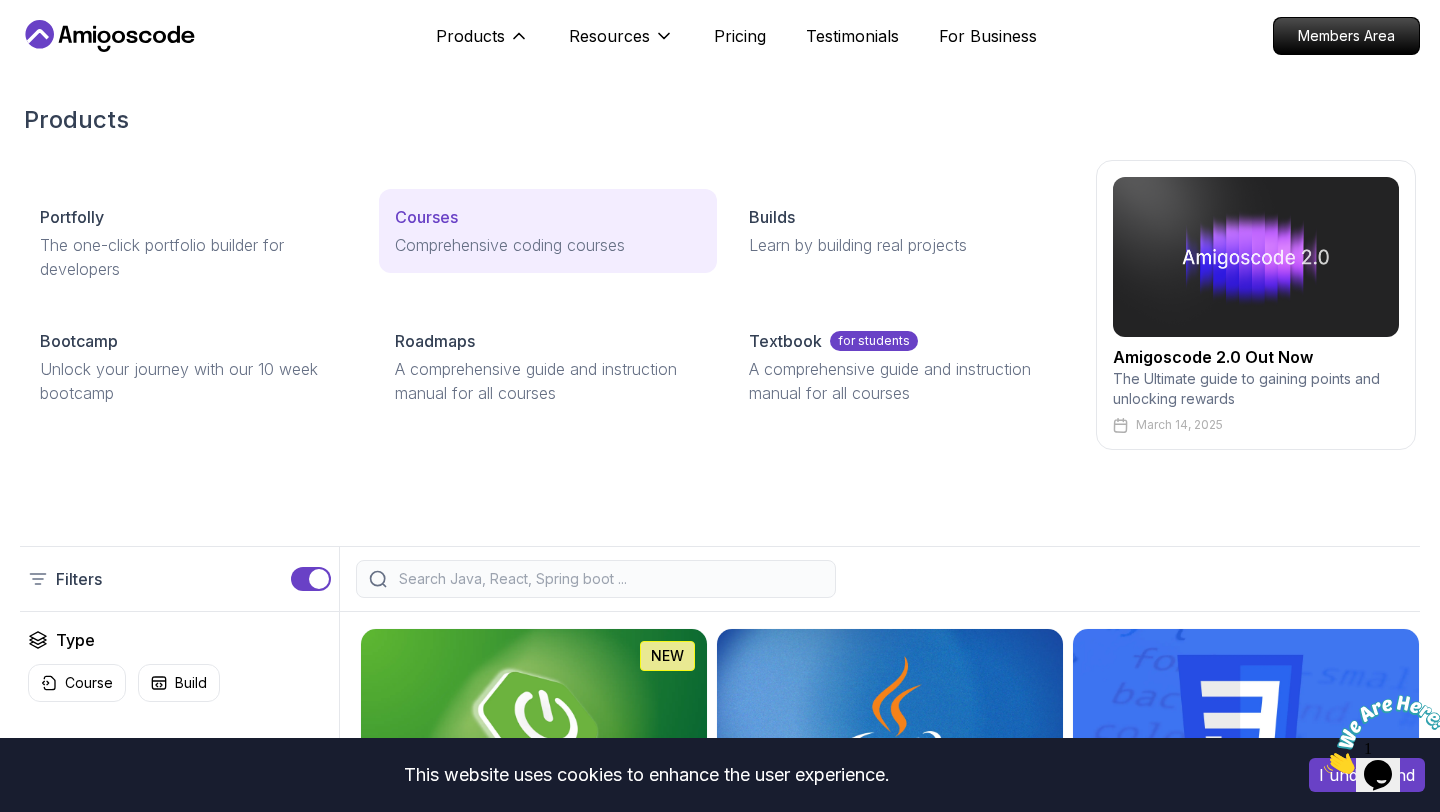 click on "Courses" at bounding box center (426, 217) 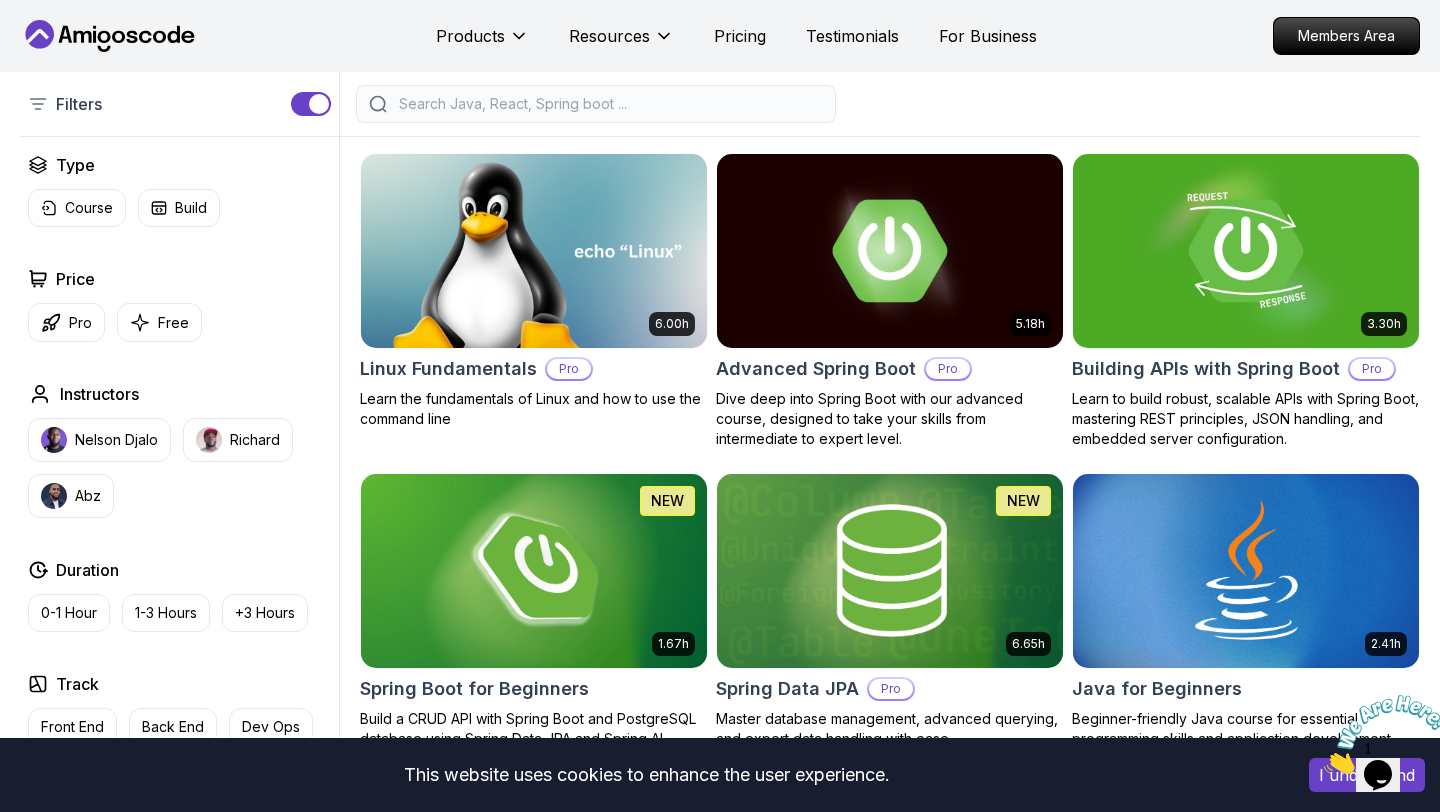 scroll, scrollTop: 0, scrollLeft: 0, axis: both 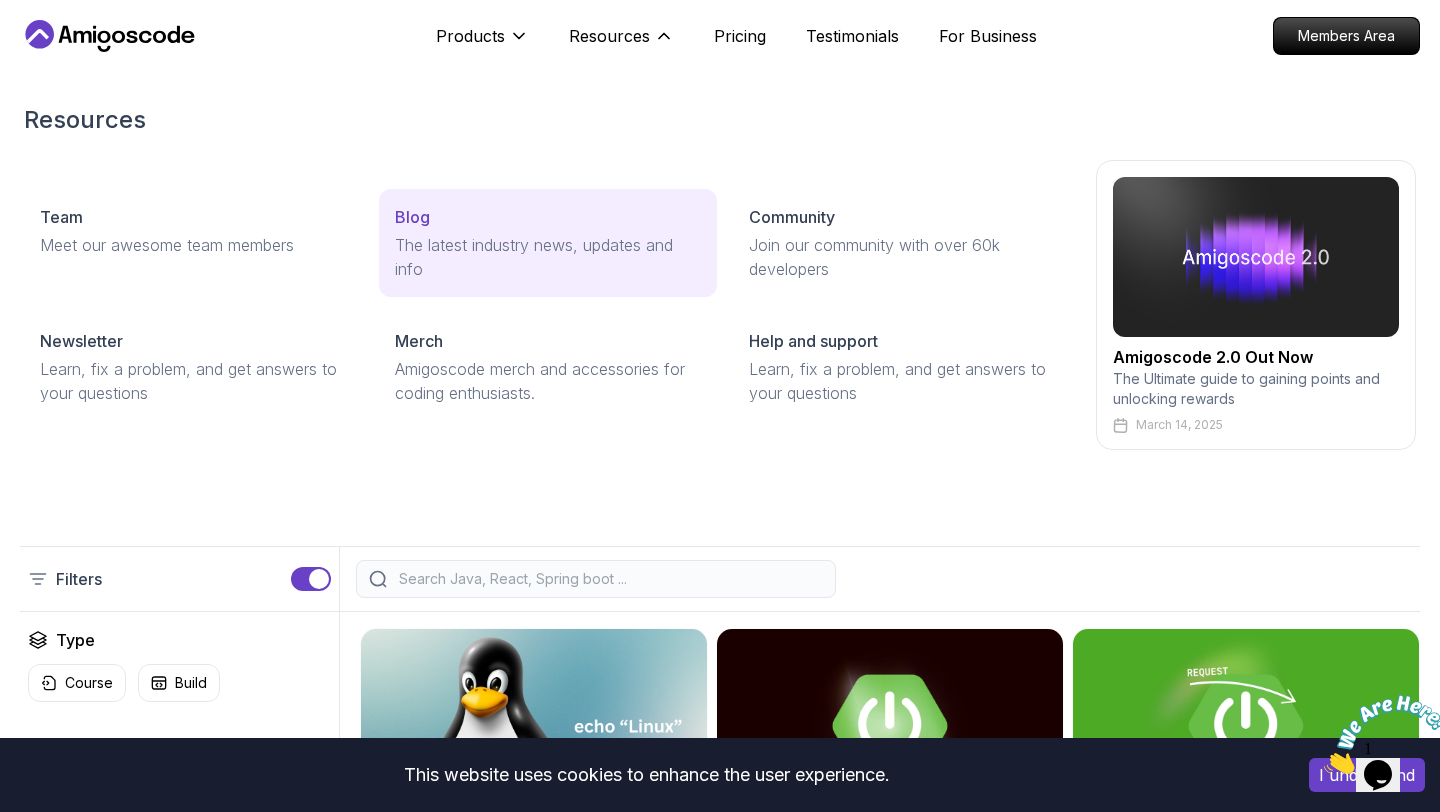 click on "Blog" at bounding box center [412, 217] 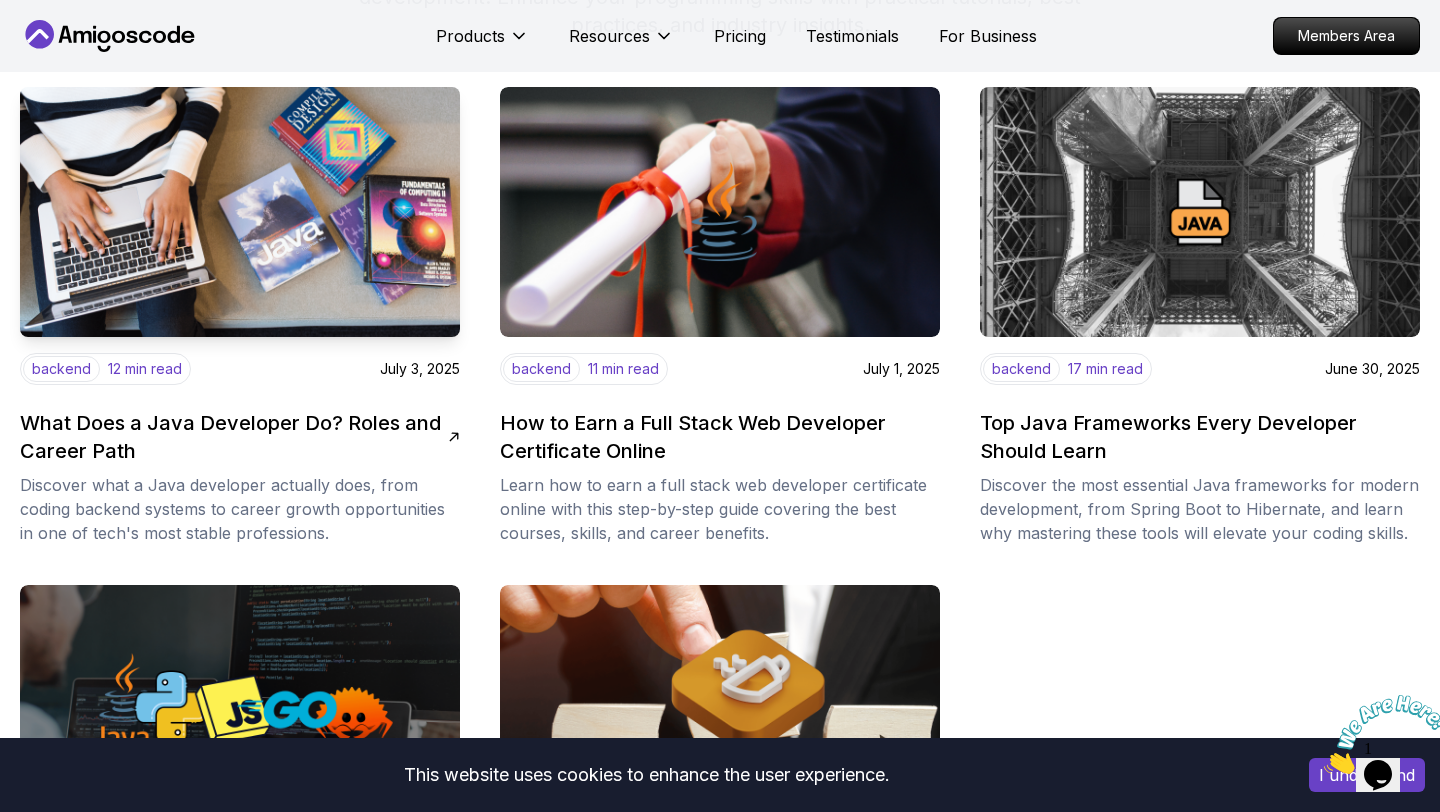 scroll, scrollTop: 130, scrollLeft: 0, axis: vertical 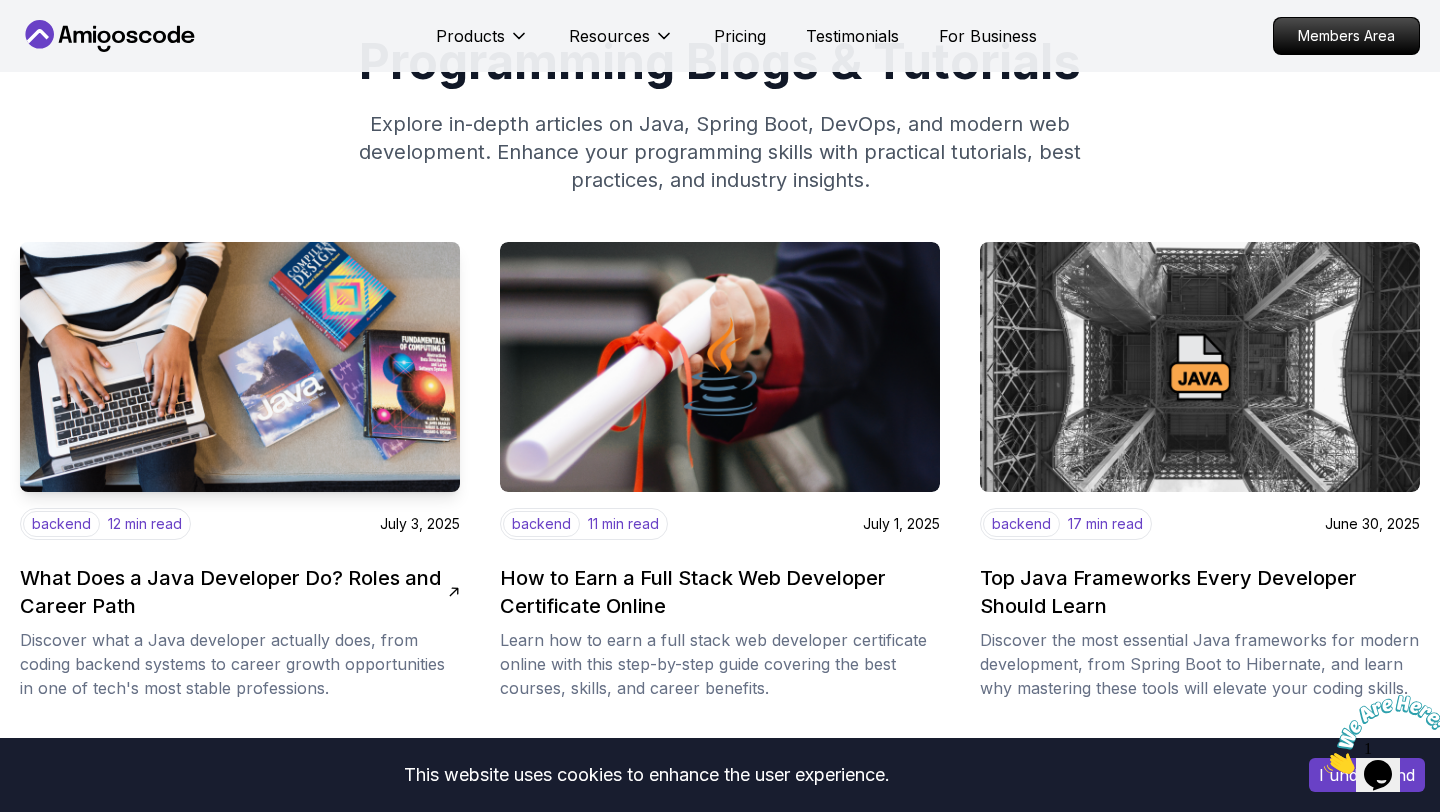 click at bounding box center [240, 367] 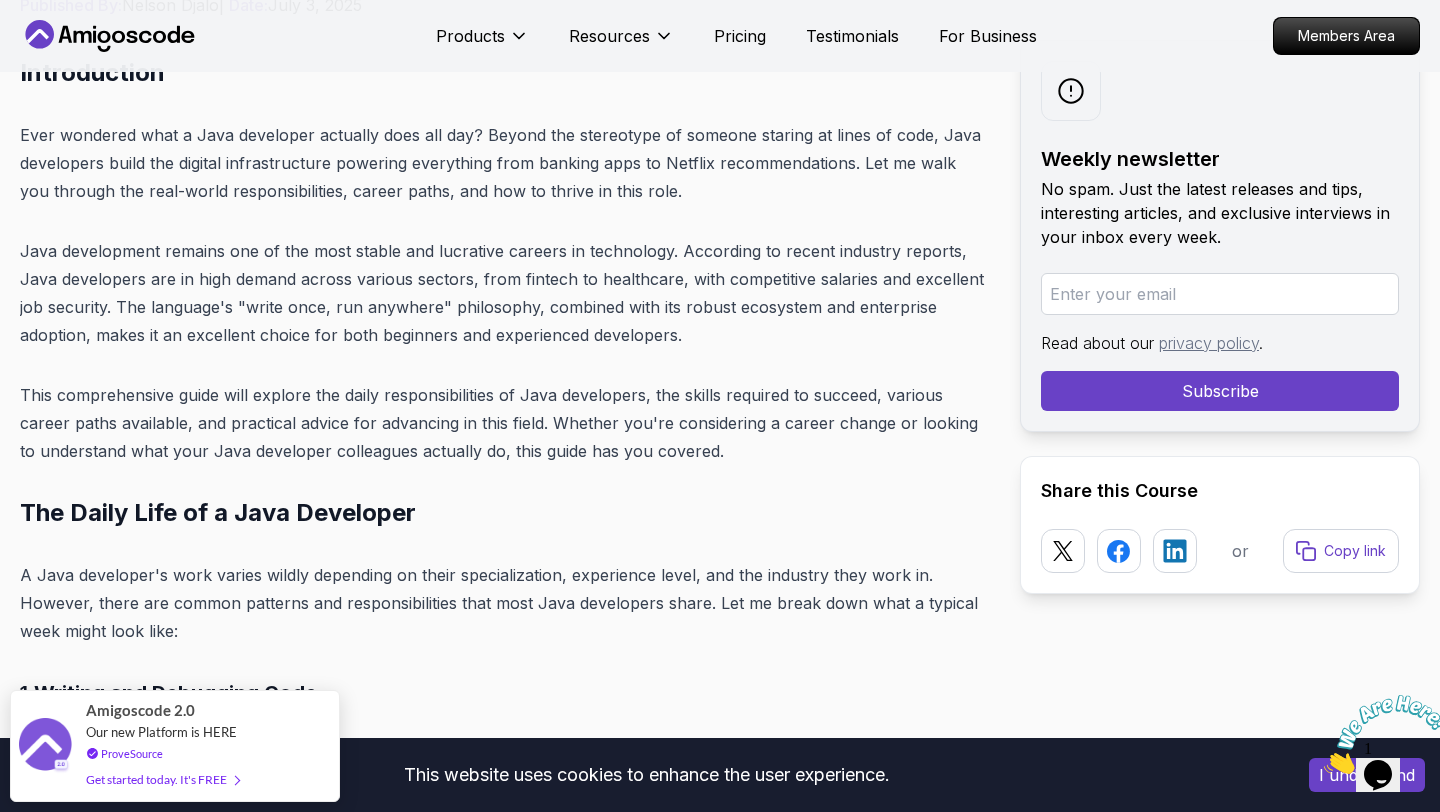 scroll, scrollTop: 862, scrollLeft: 0, axis: vertical 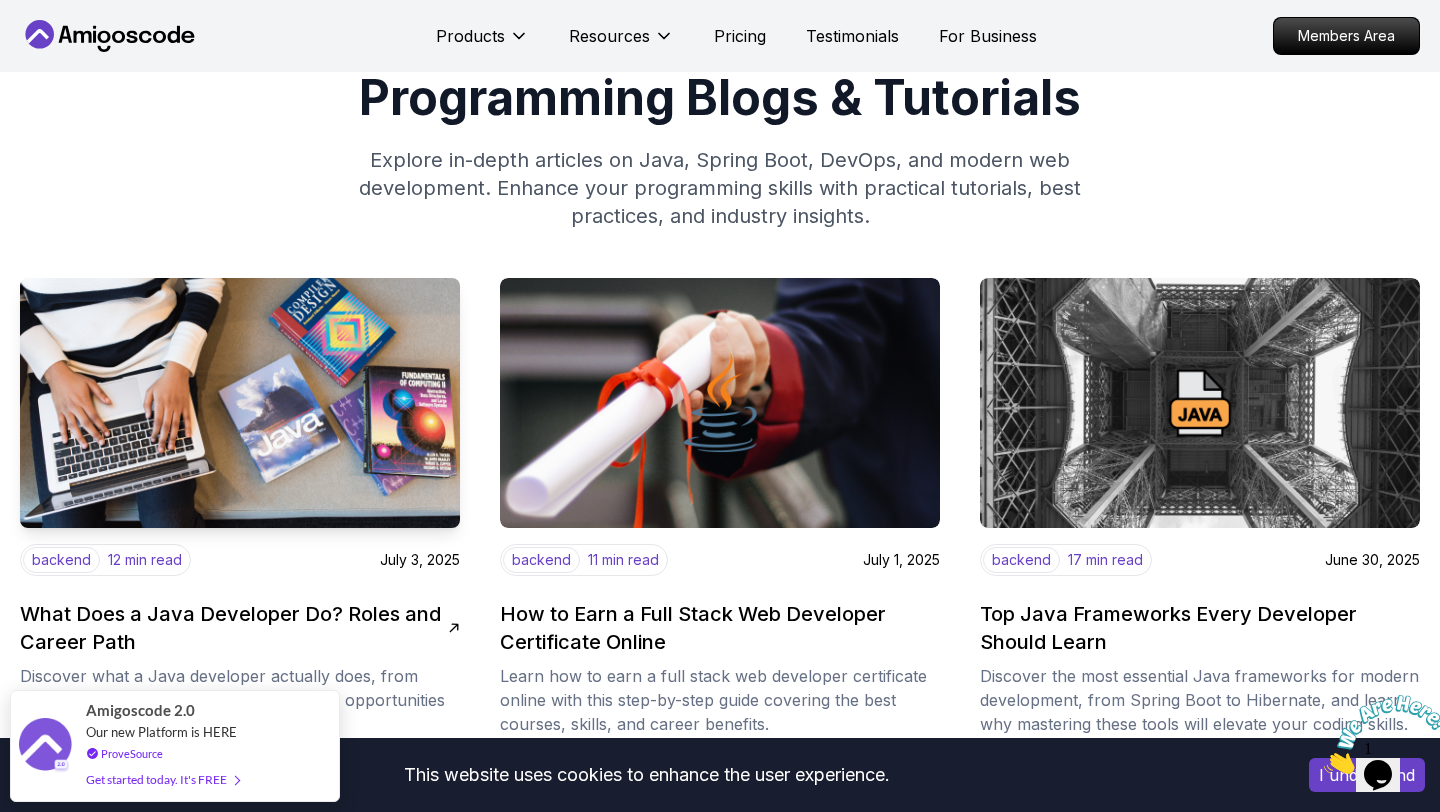 click at bounding box center [240, 403] 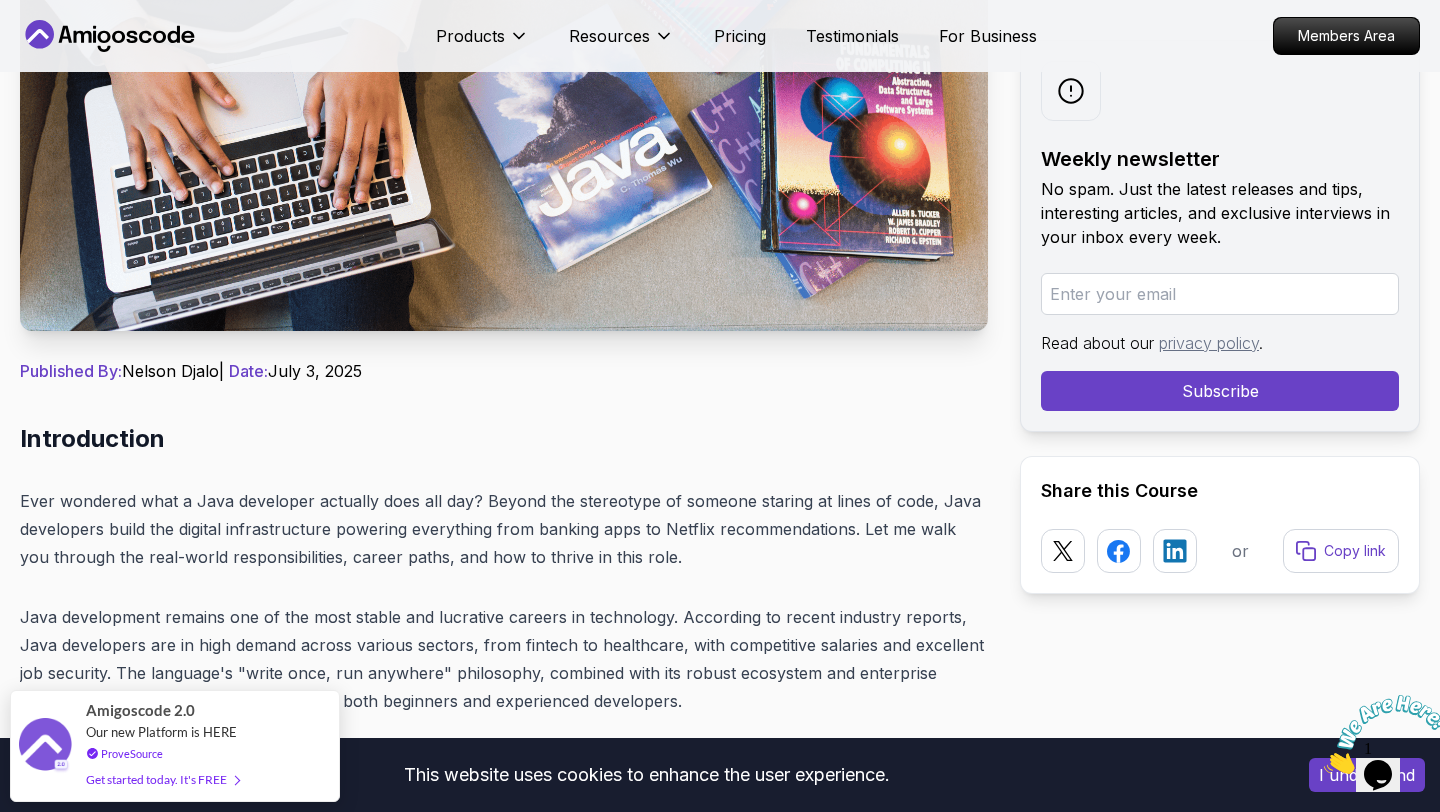 scroll, scrollTop: 498, scrollLeft: 0, axis: vertical 